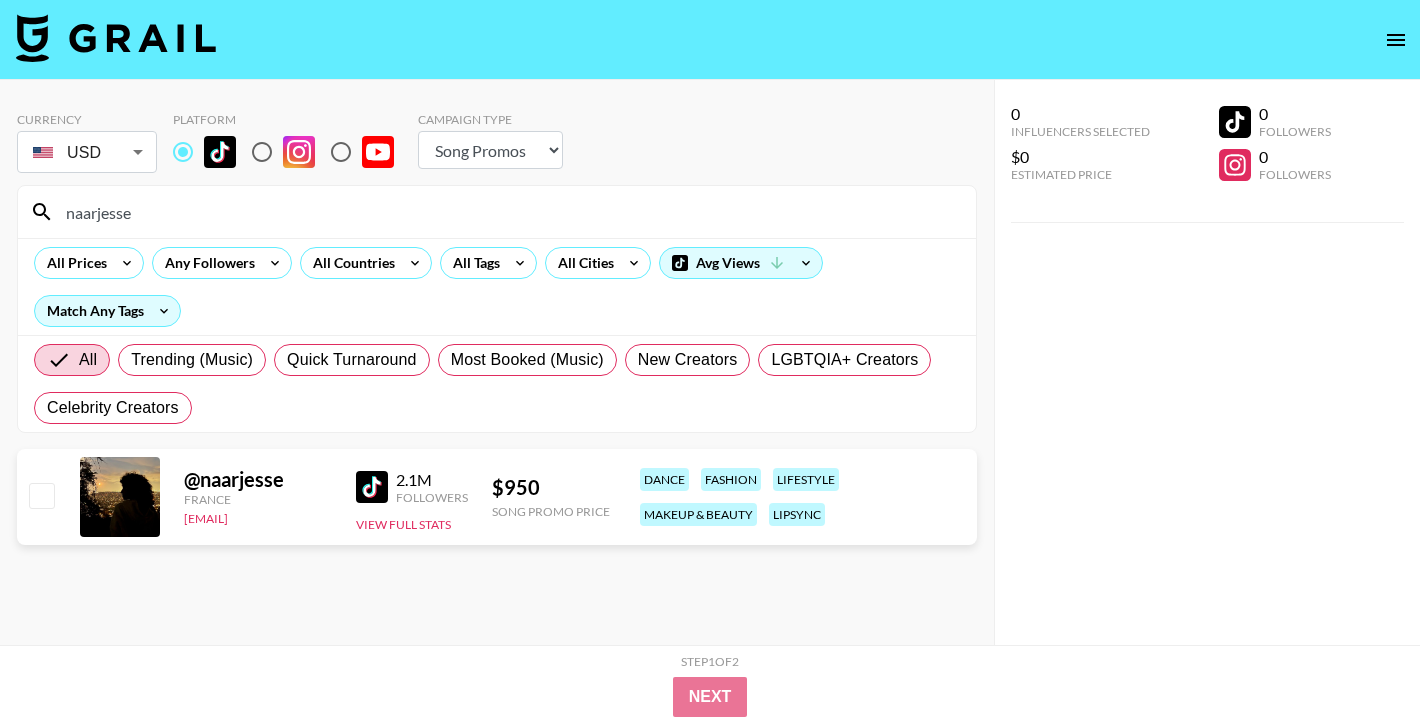 select on "Song" 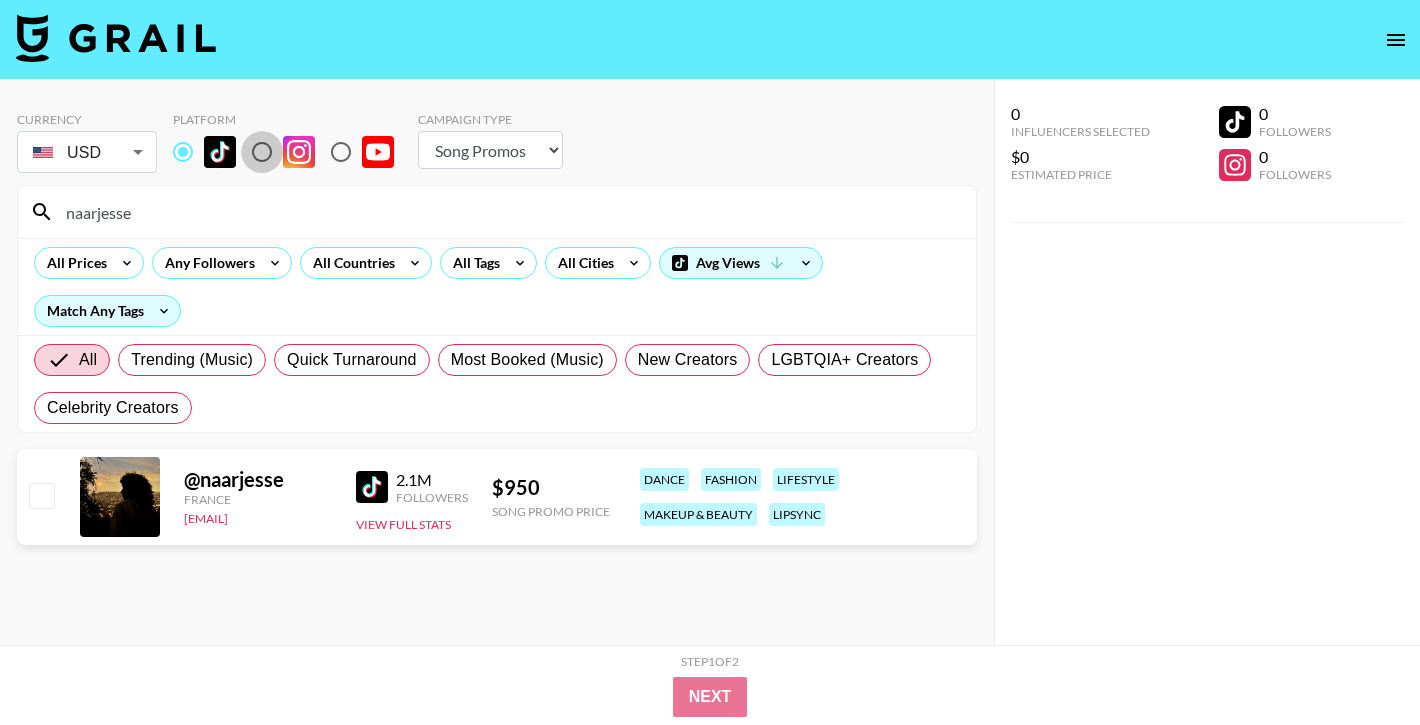 click at bounding box center (262, 152) 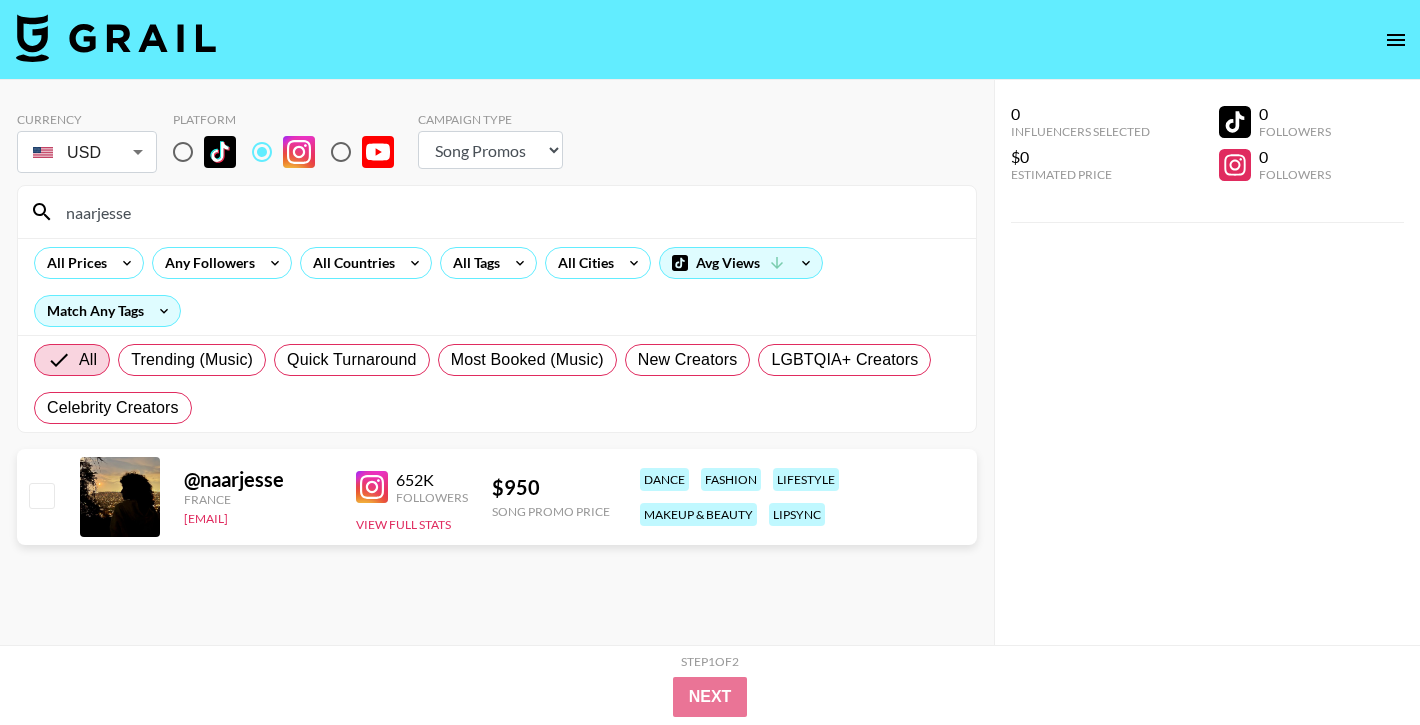 click on "naarjesse" at bounding box center [509, 212] 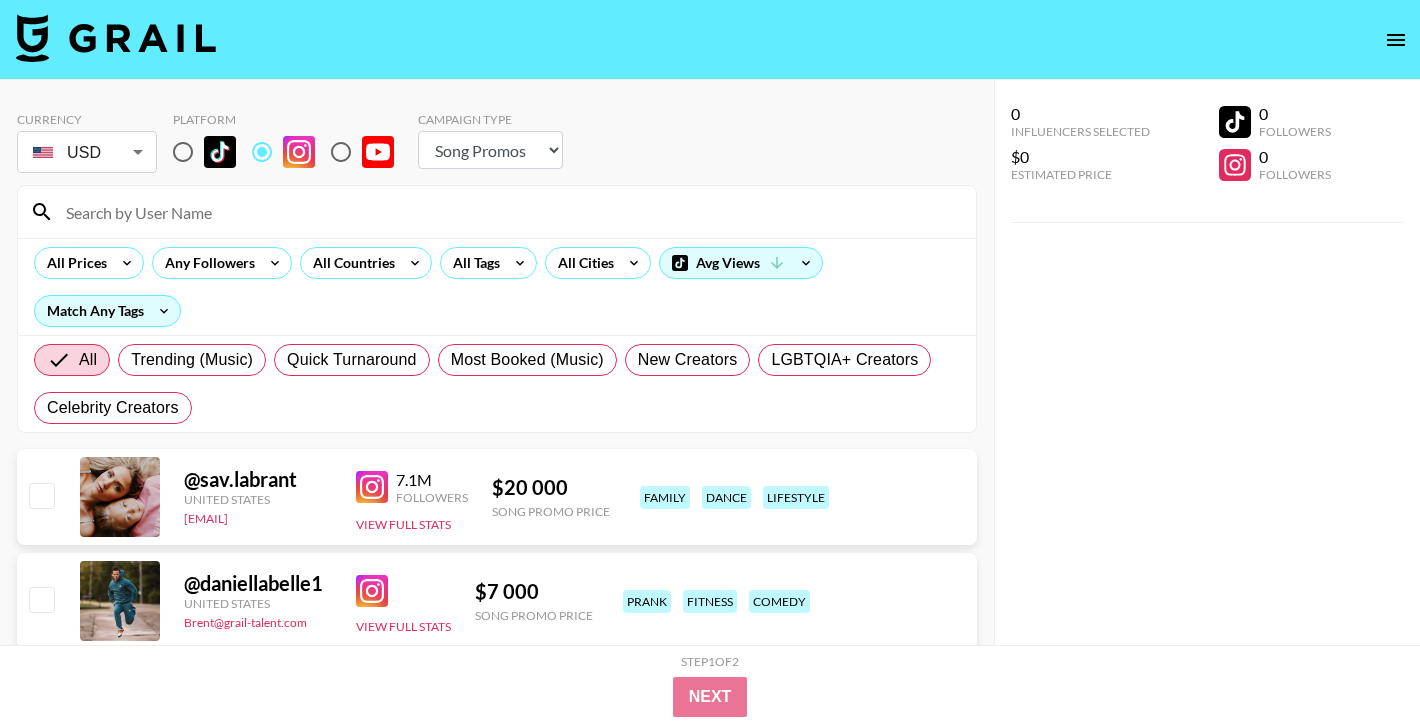 type 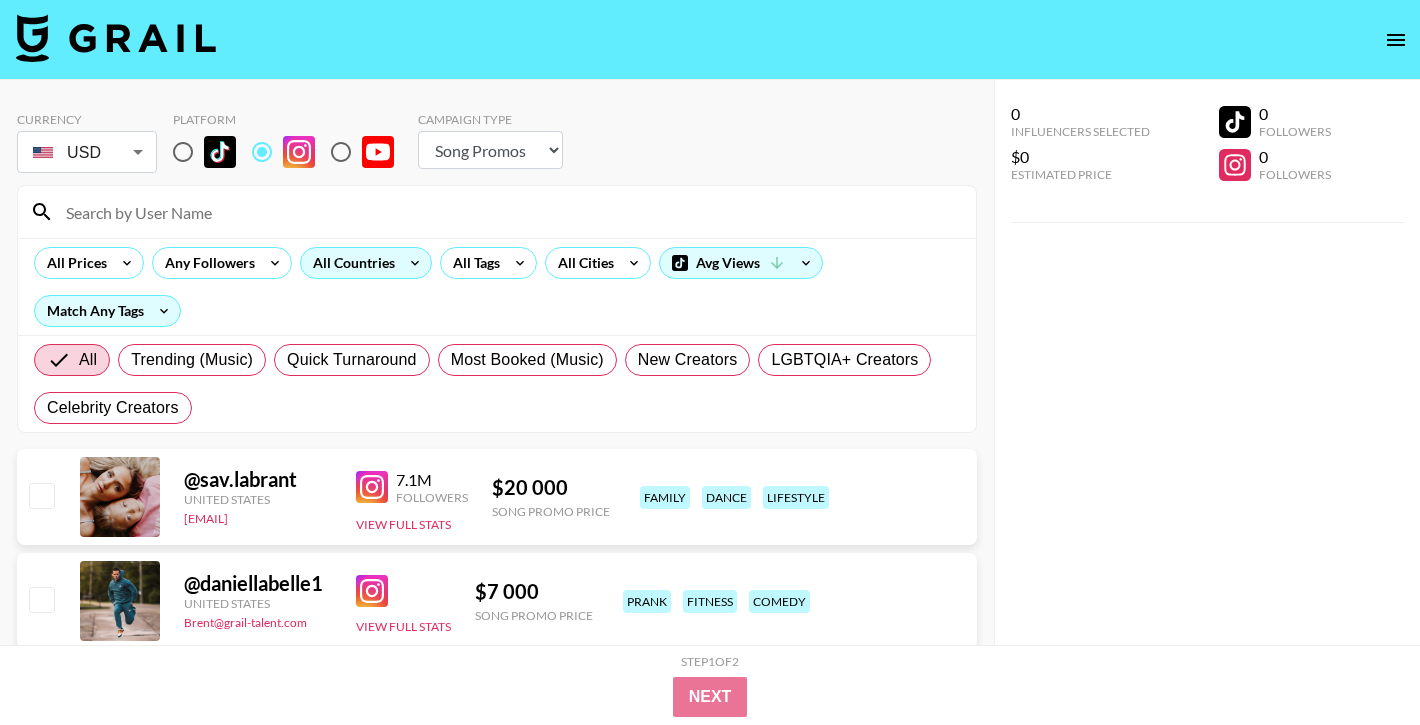 click 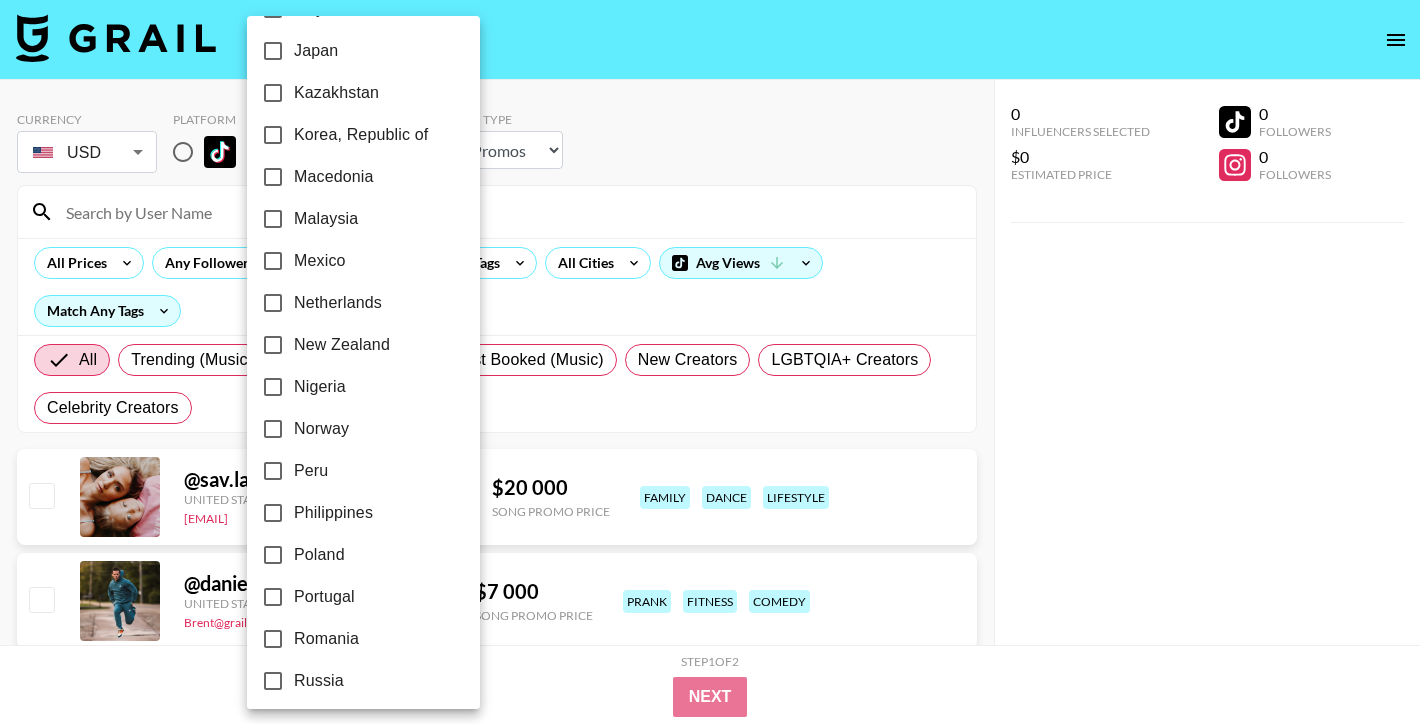 scroll, scrollTop: 924, scrollLeft: 0, axis: vertical 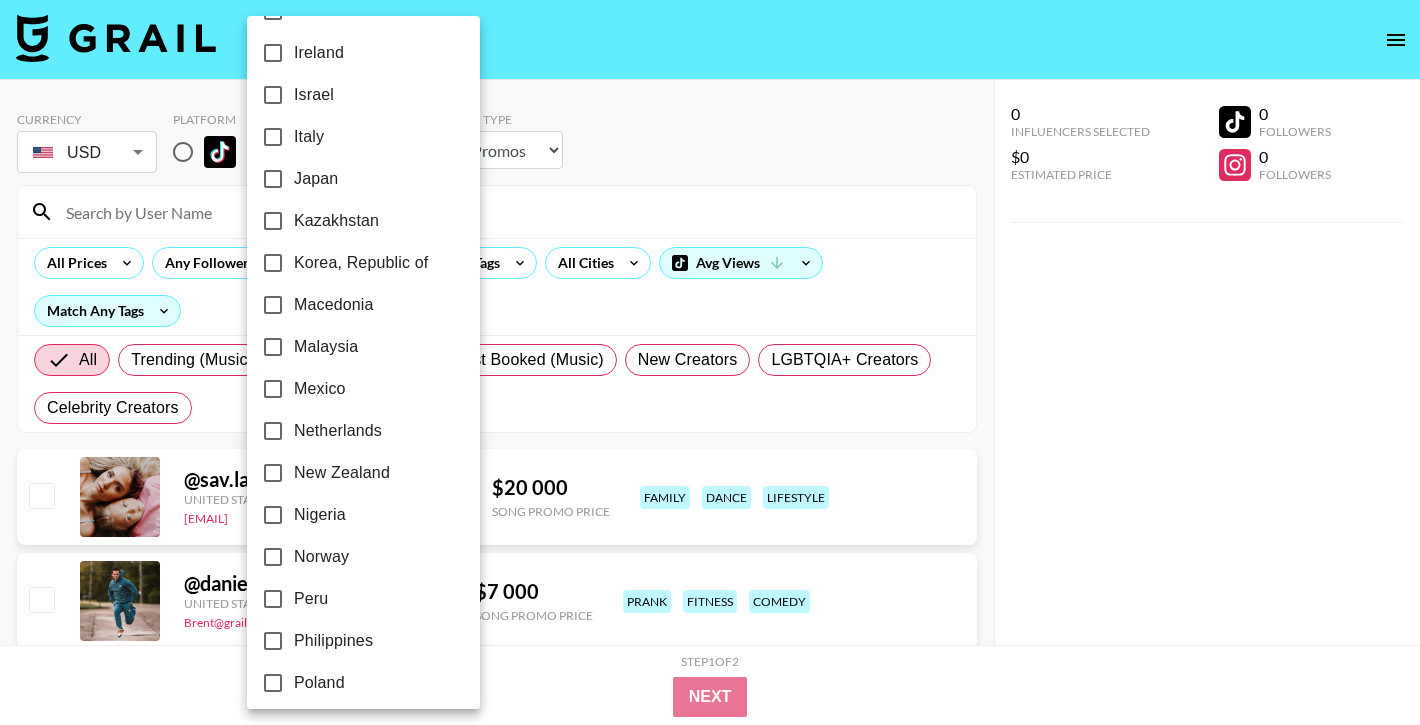 click on "Japan" at bounding box center [316, 179] 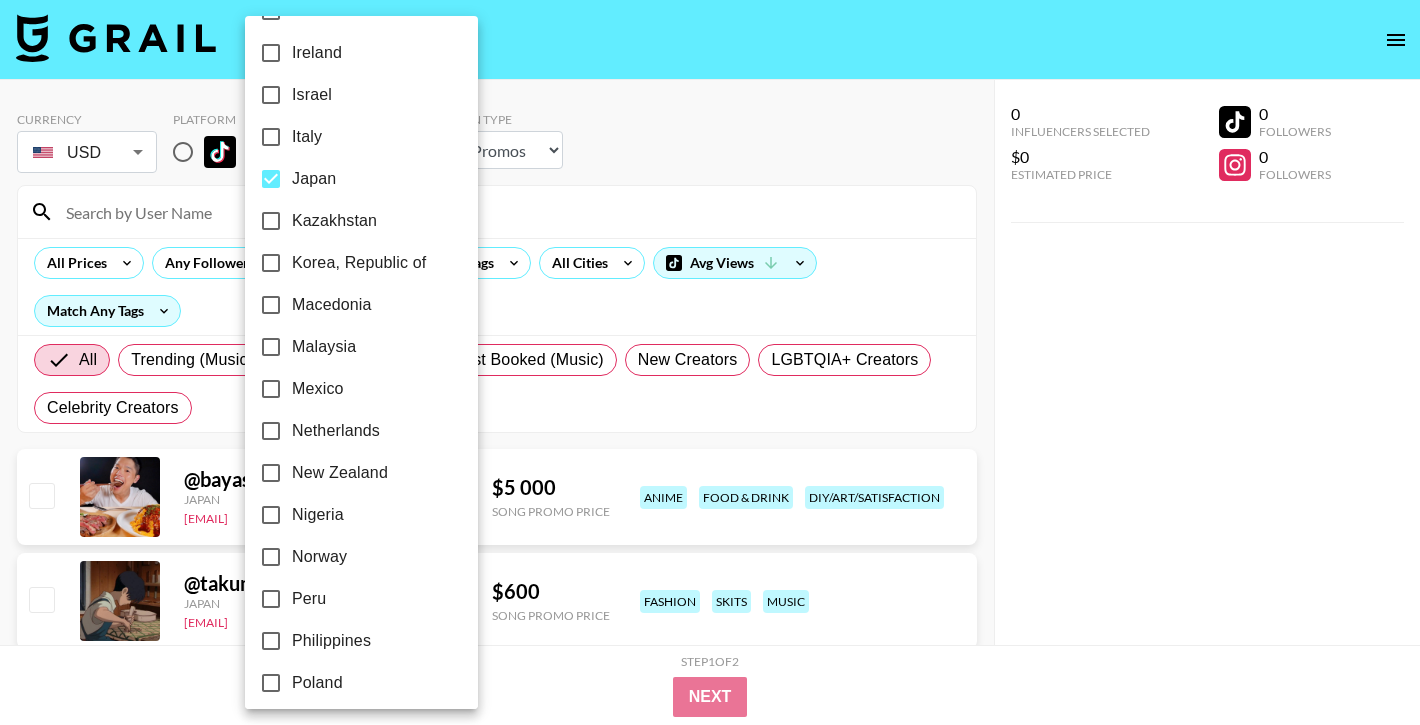 click at bounding box center (710, 362) 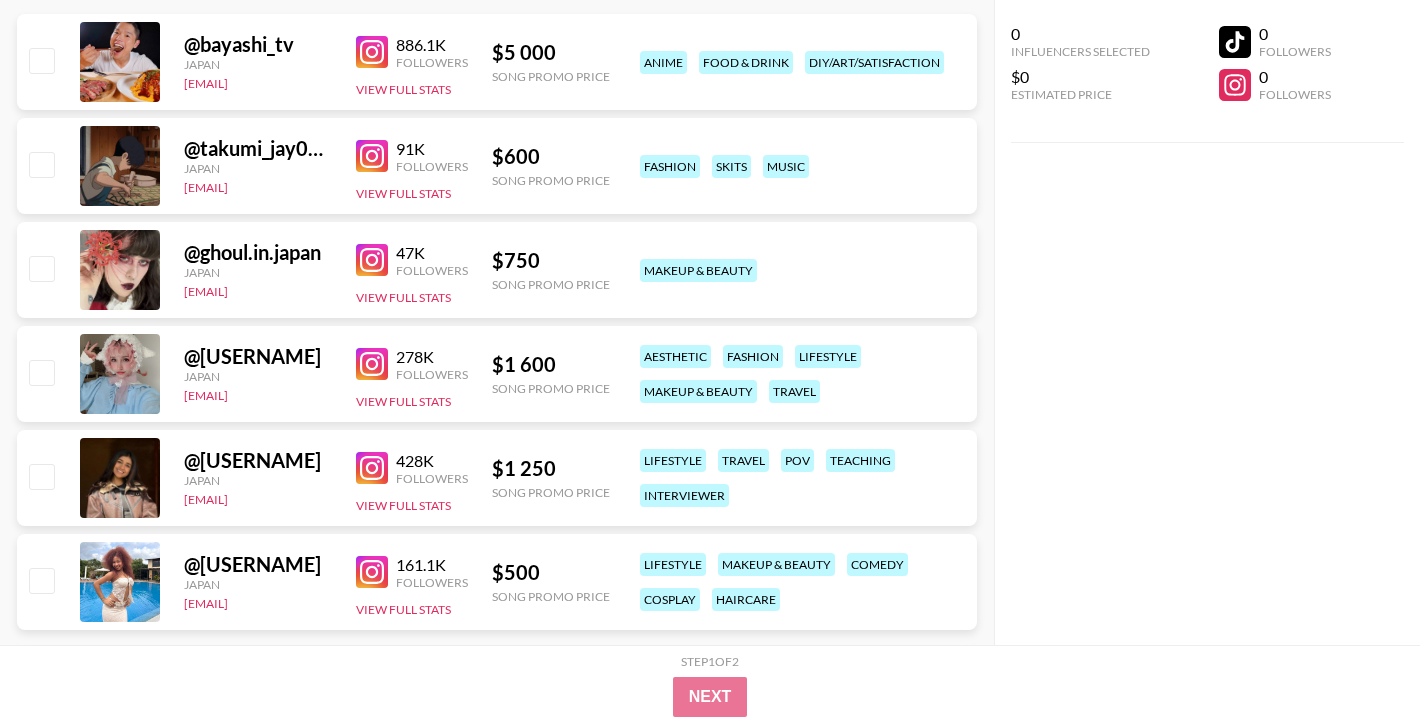 scroll, scrollTop: 476, scrollLeft: 0, axis: vertical 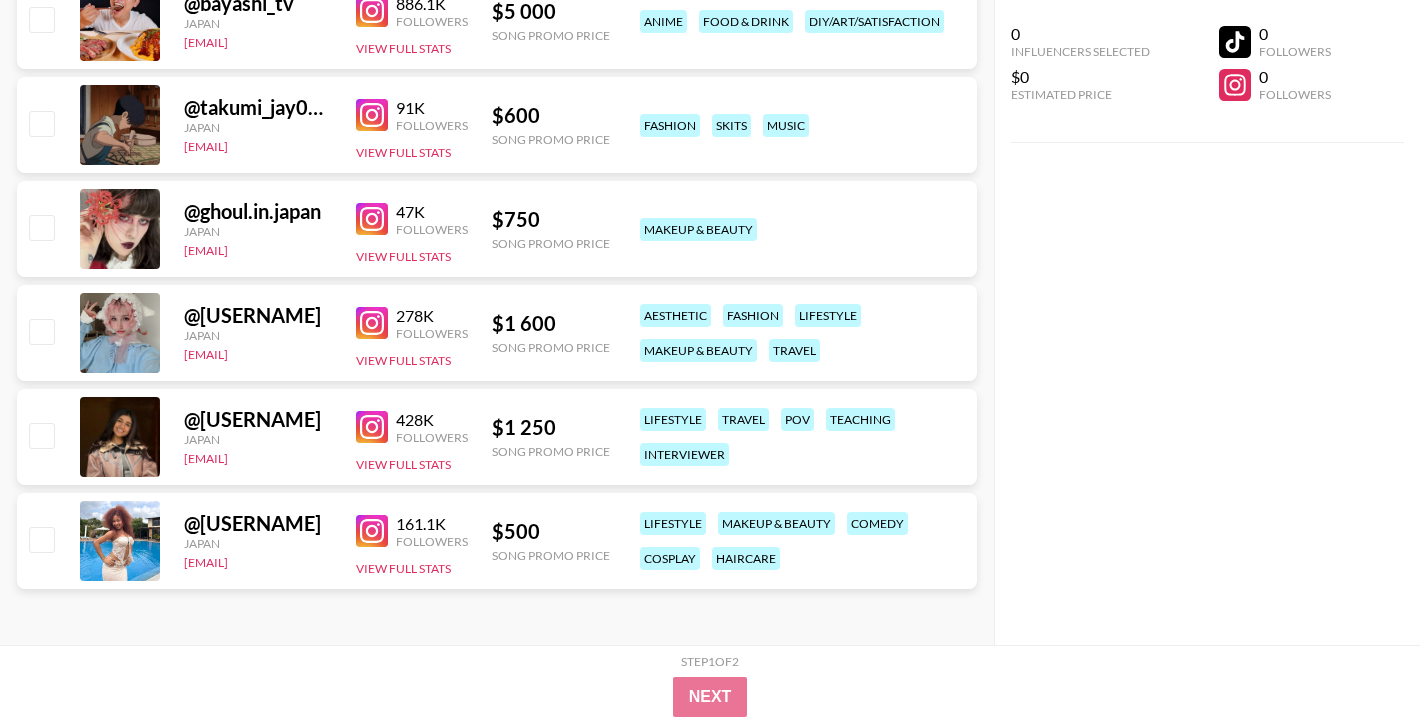click at bounding box center (372, 427) 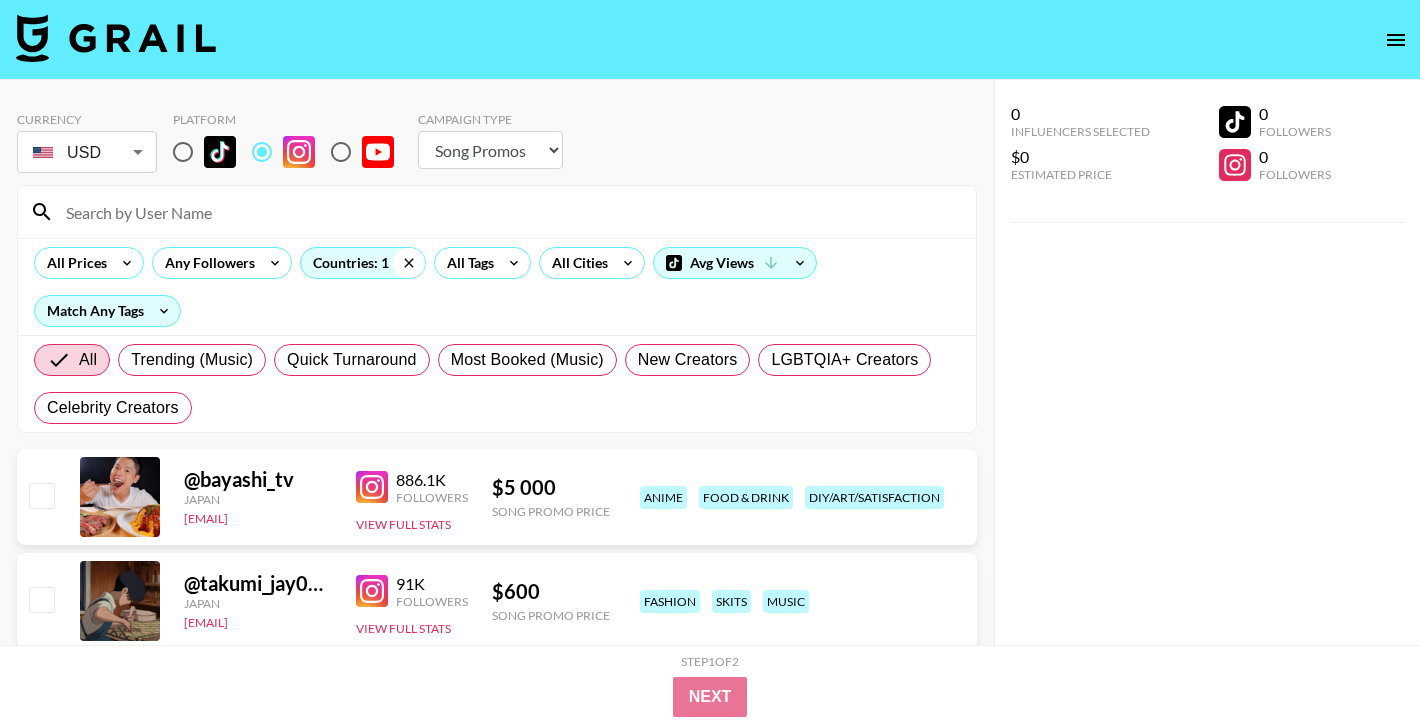 click 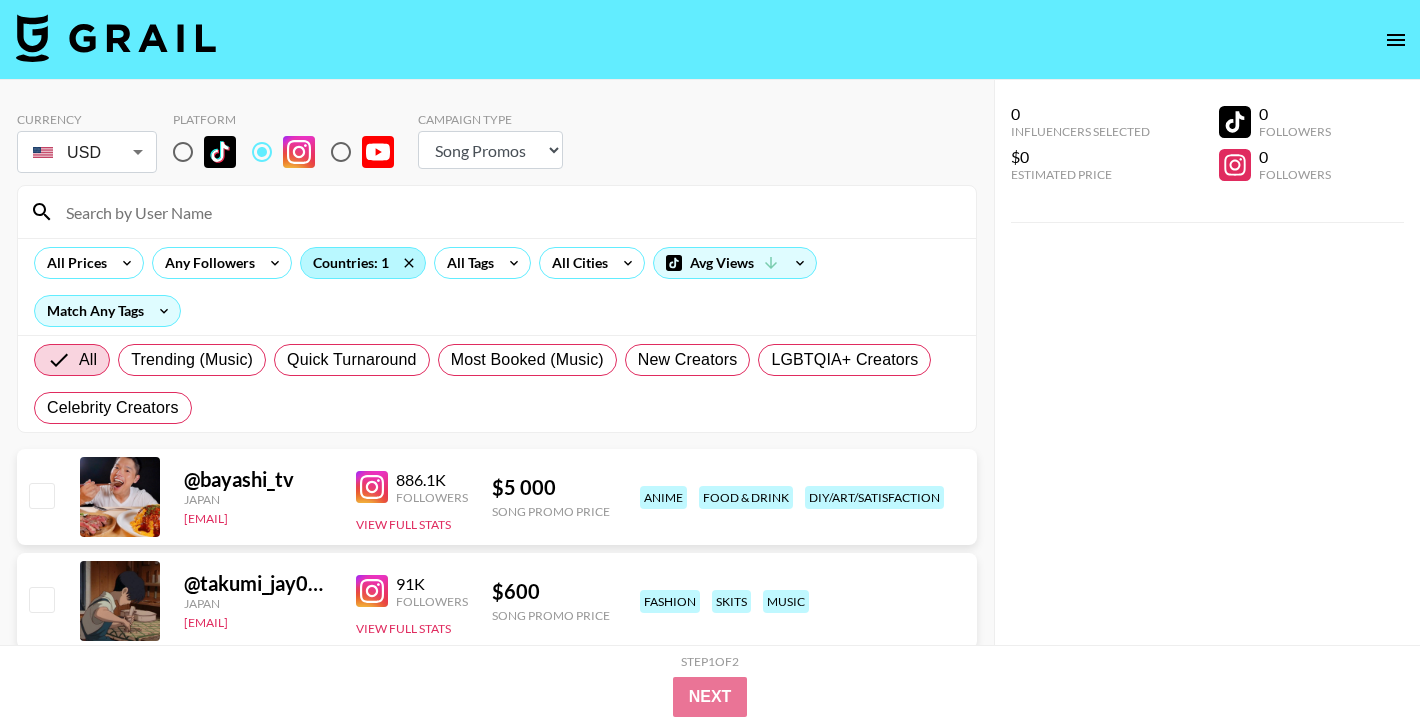 click on "Countries: 1" at bounding box center [363, 263] 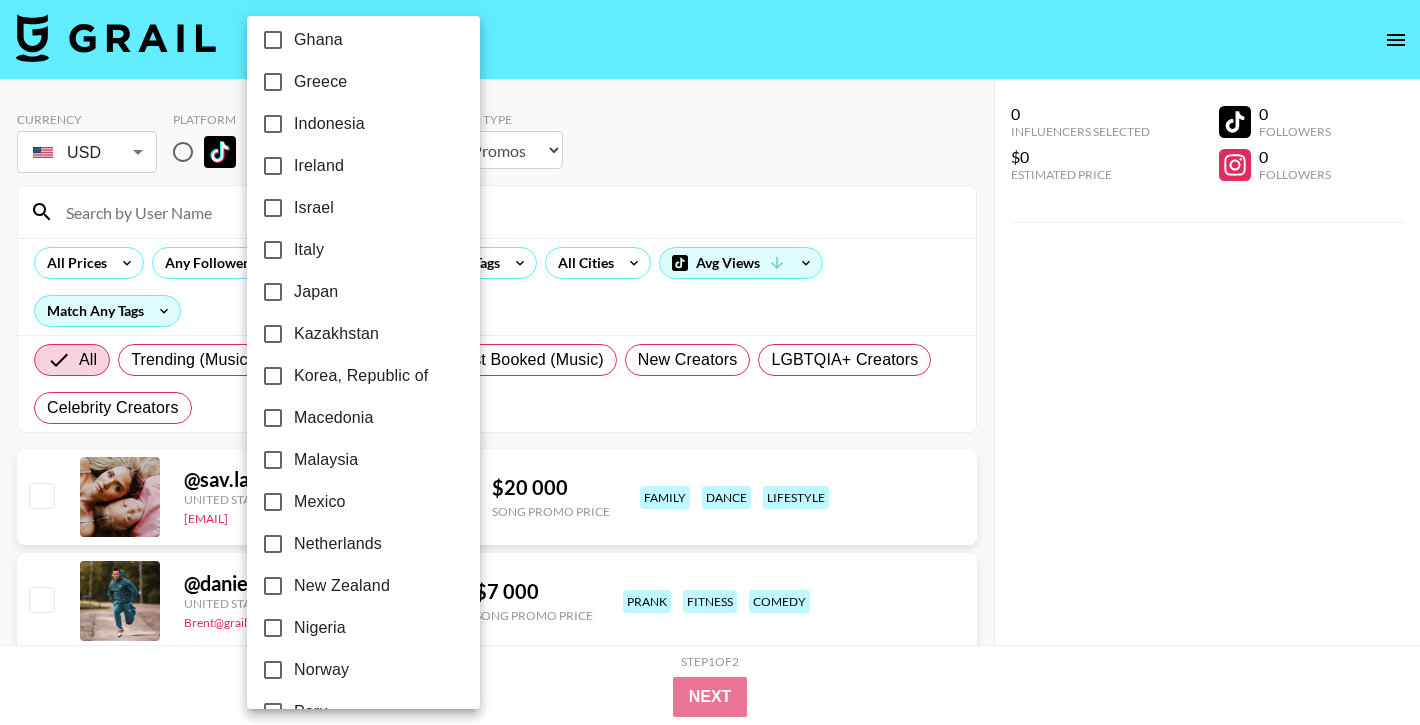 scroll, scrollTop: 846, scrollLeft: 0, axis: vertical 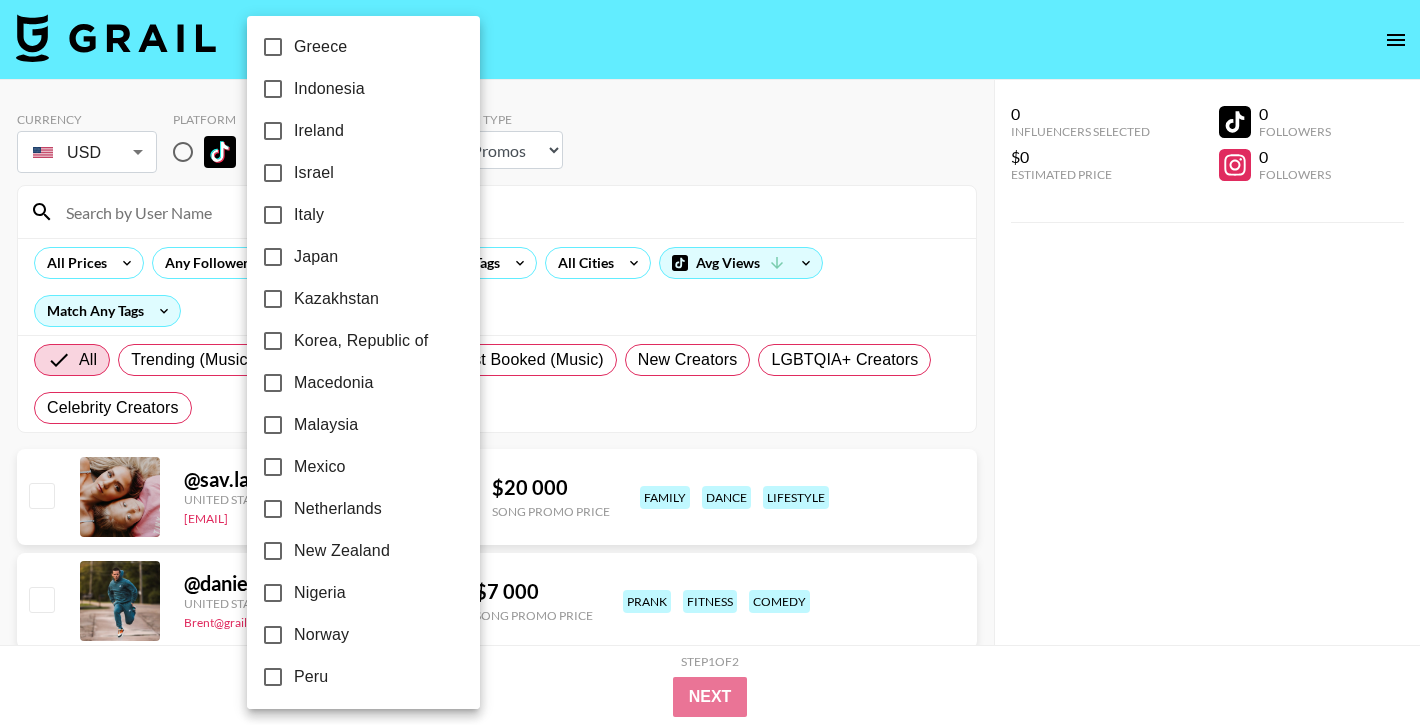 click on "Mexico" at bounding box center [320, 467] 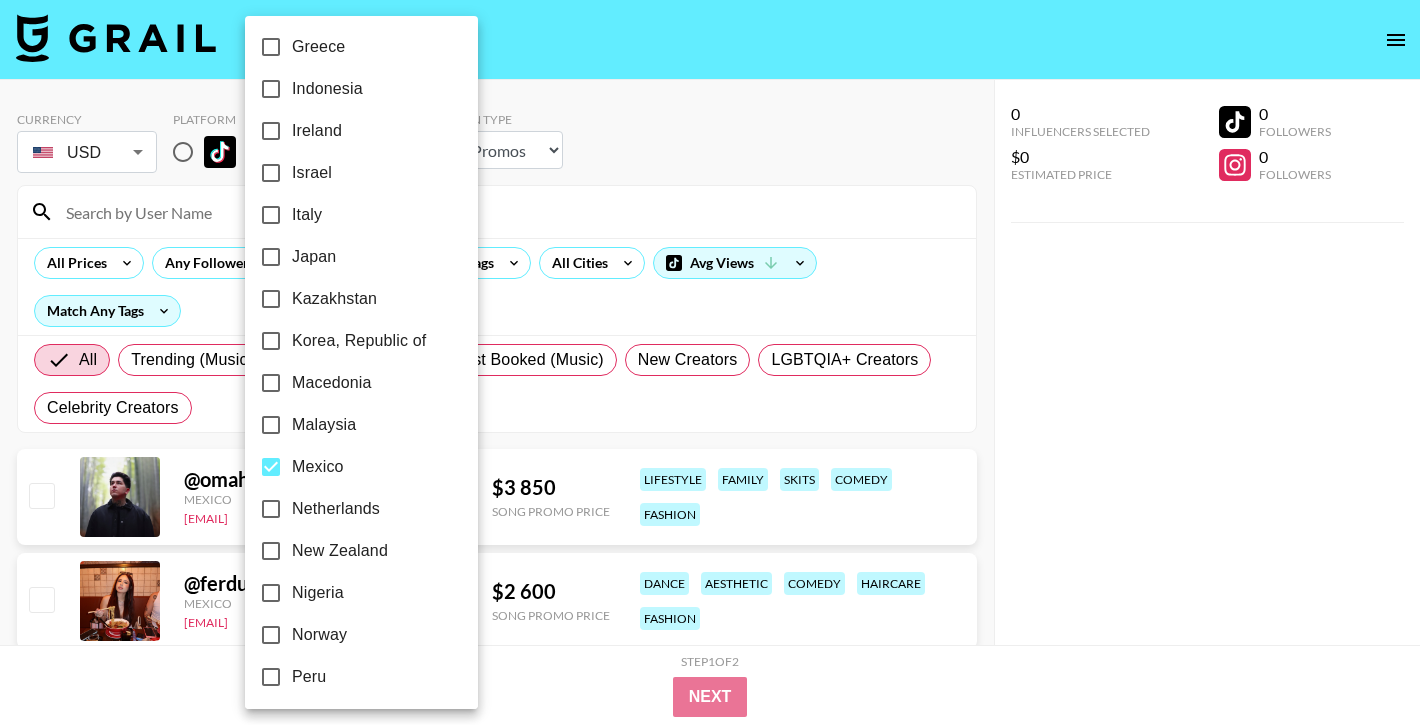 click at bounding box center [710, 362] 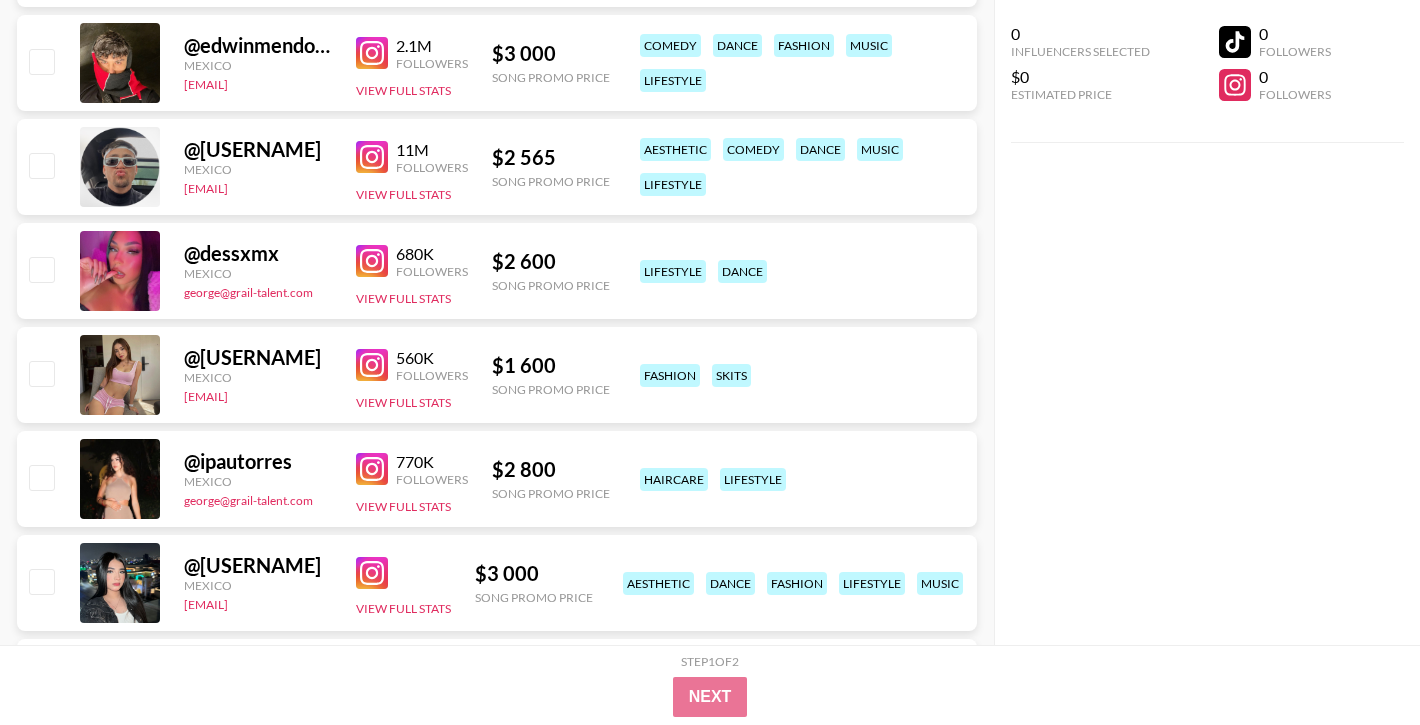 scroll, scrollTop: 1724, scrollLeft: 0, axis: vertical 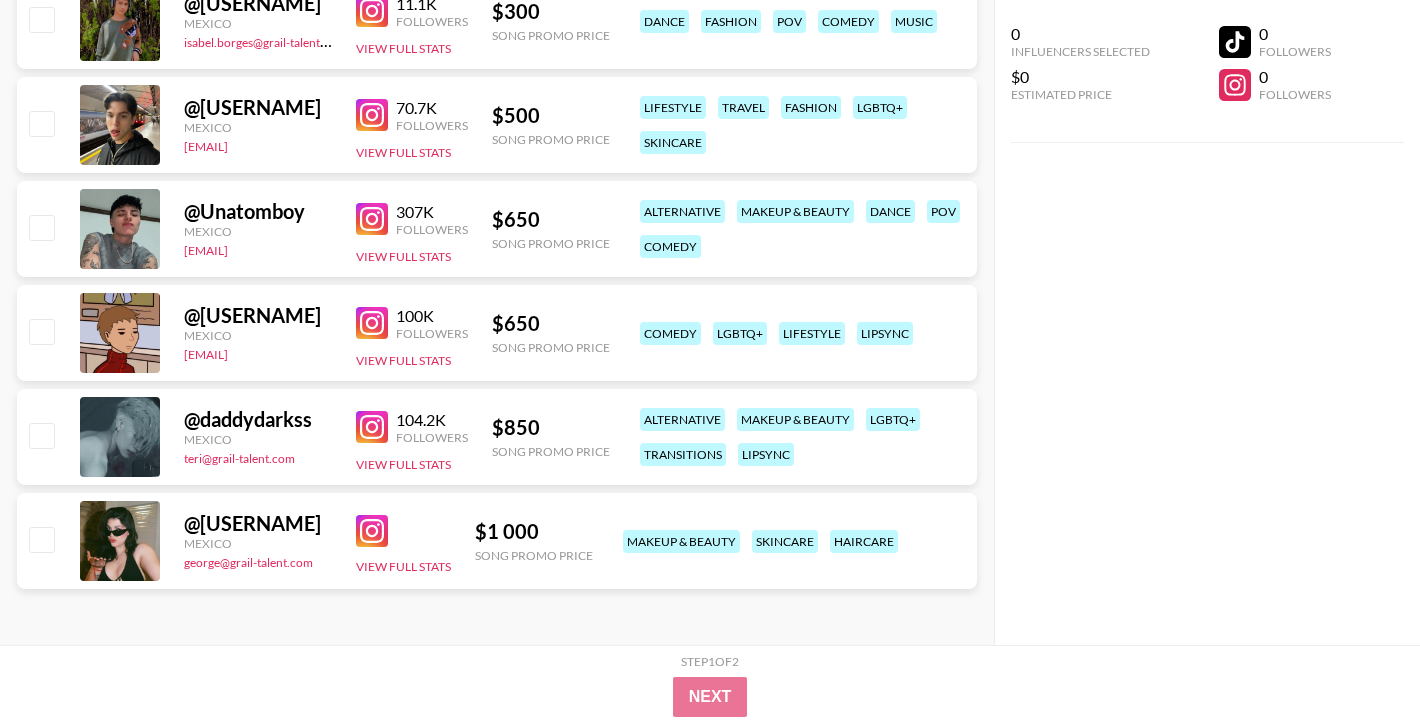 click at bounding box center [372, 531] 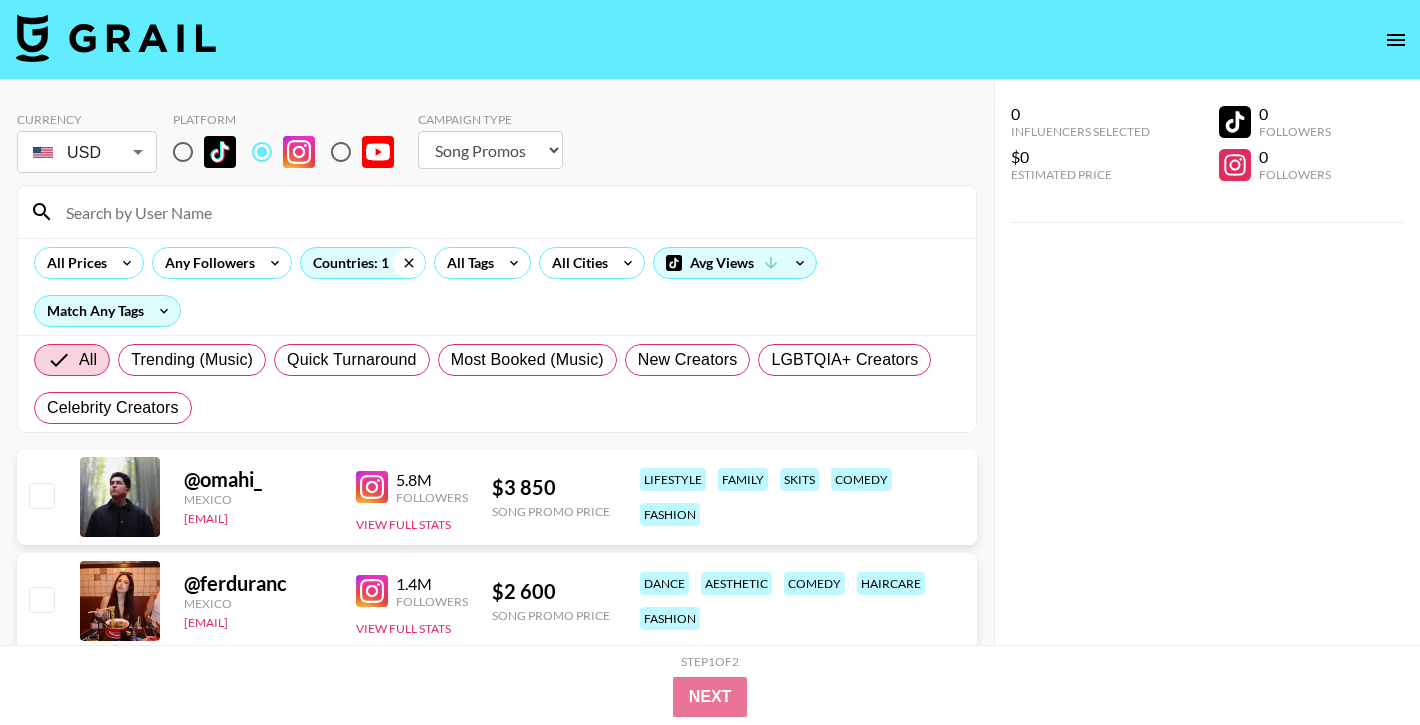 click on "Countries: 1" at bounding box center (363, 263) 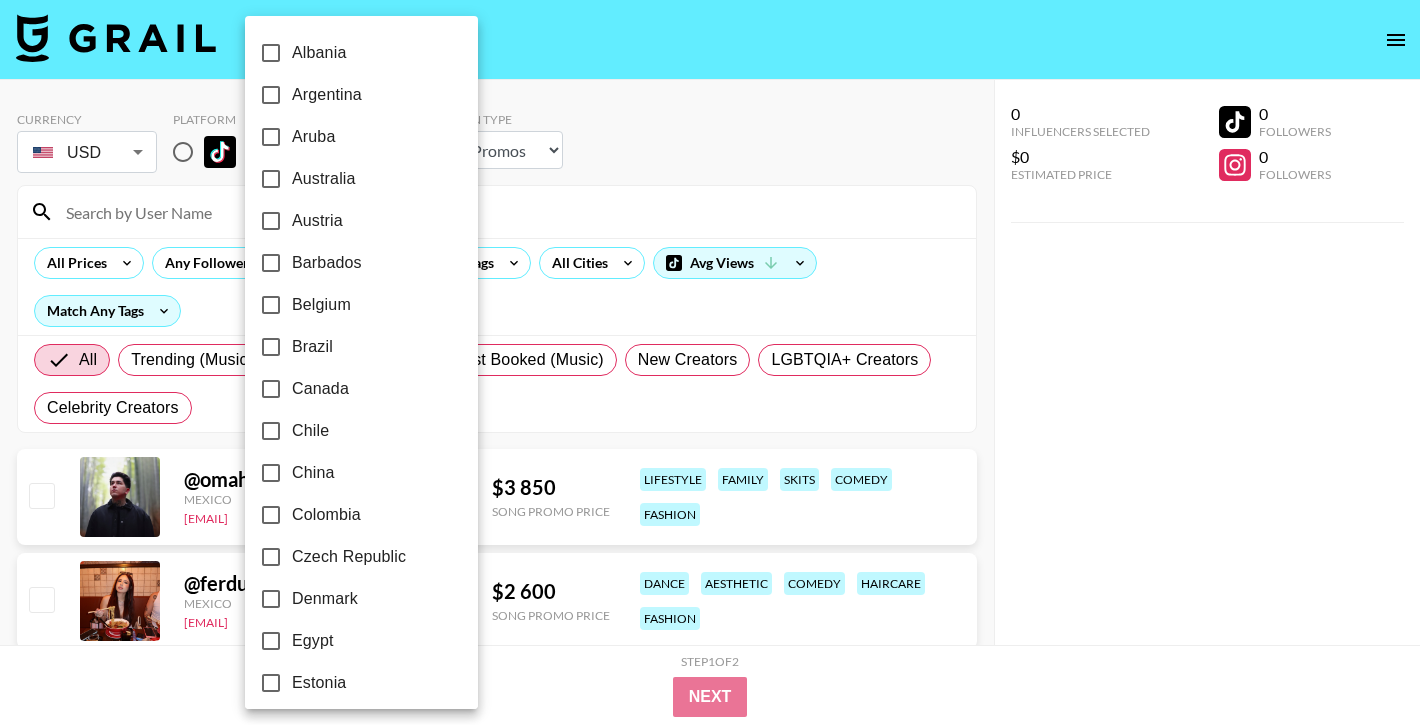 click on "Barbados" at bounding box center [327, 263] 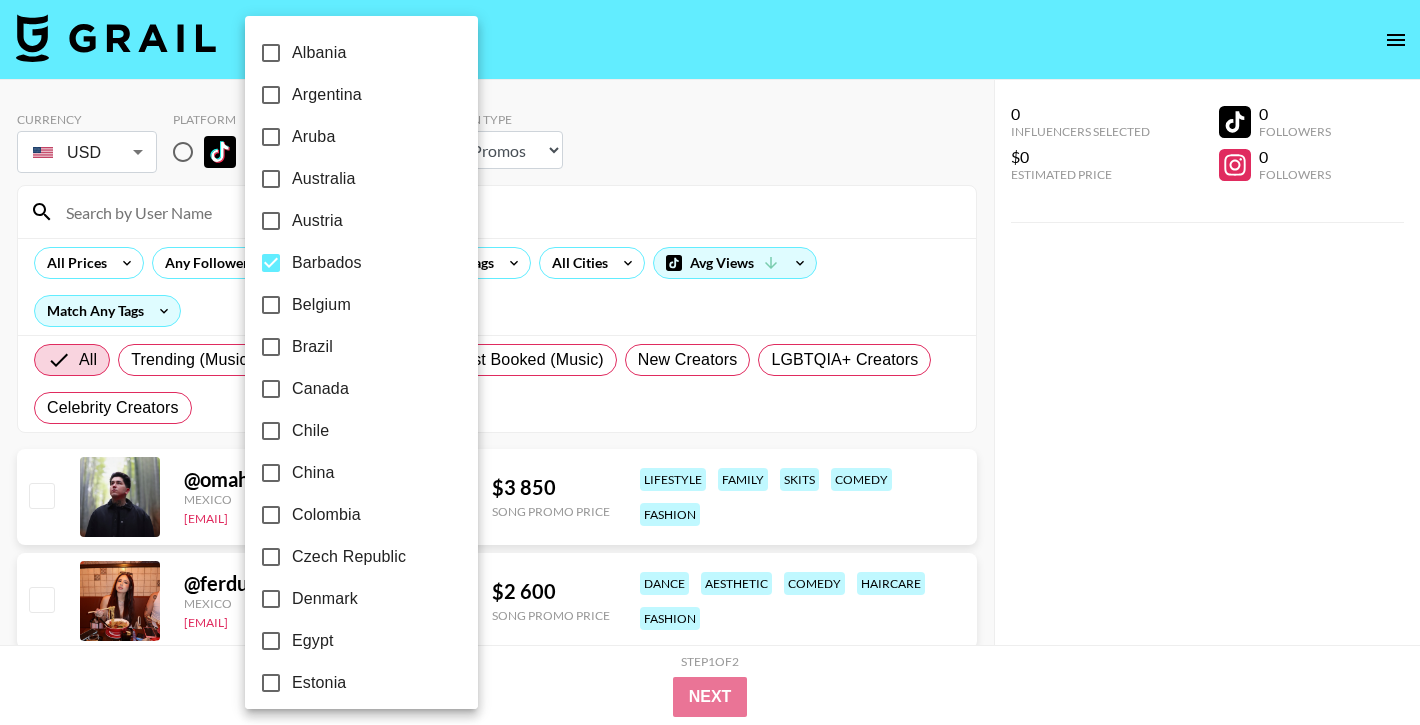 click on "Barbados" at bounding box center (348, 263) 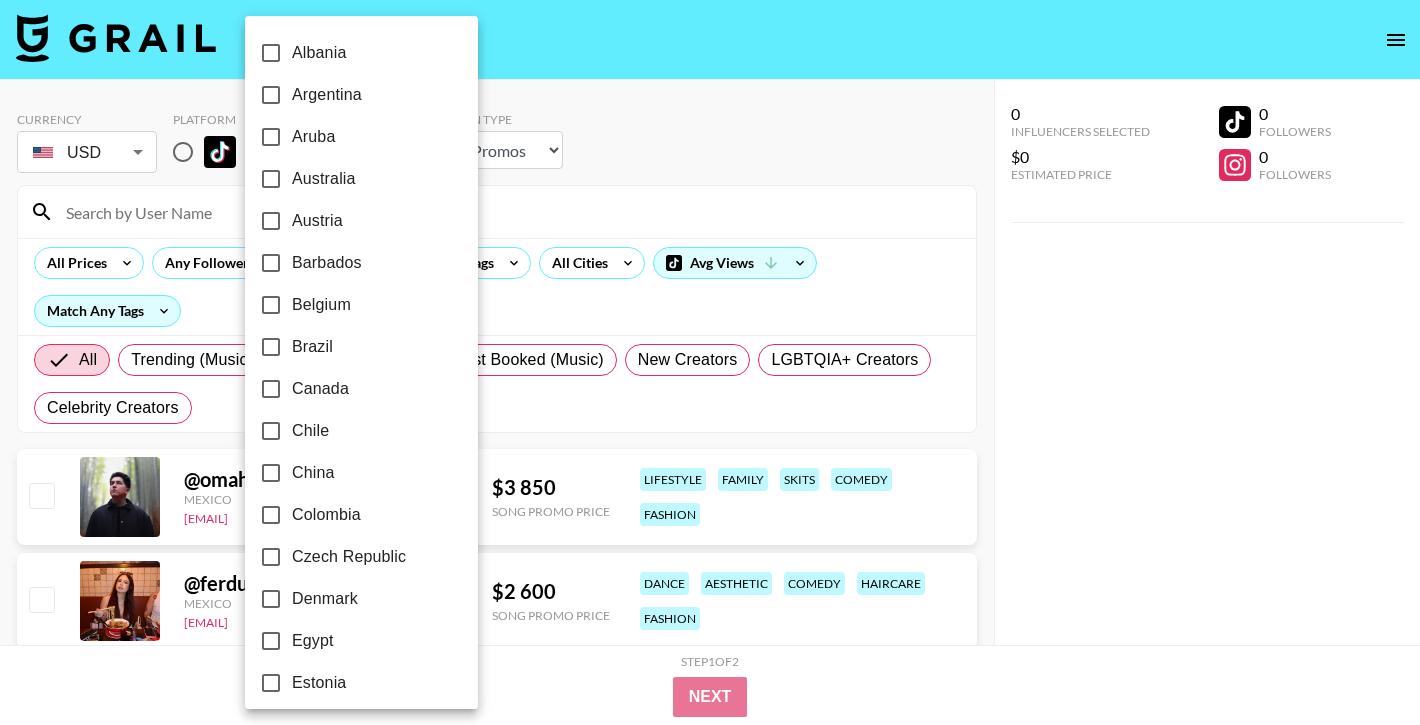 click on "Brazil" at bounding box center [312, 347] 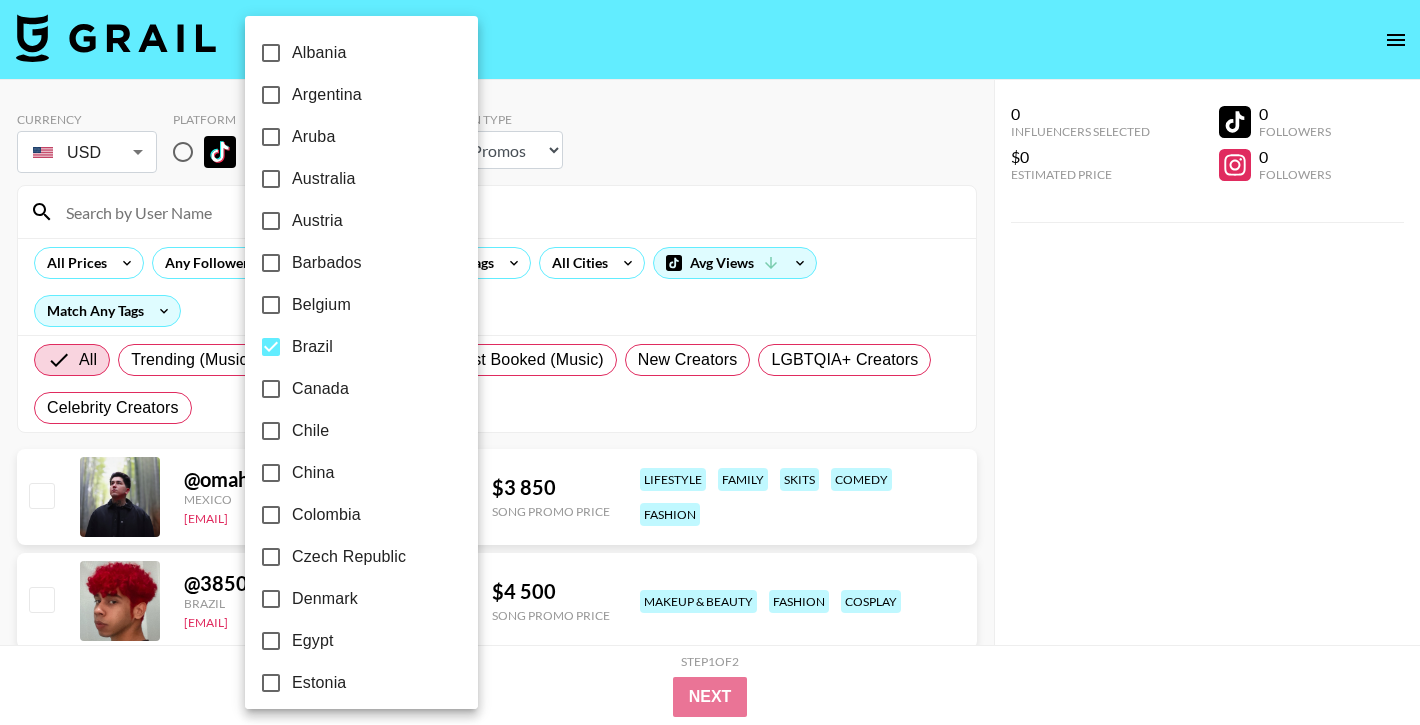 click at bounding box center [710, 362] 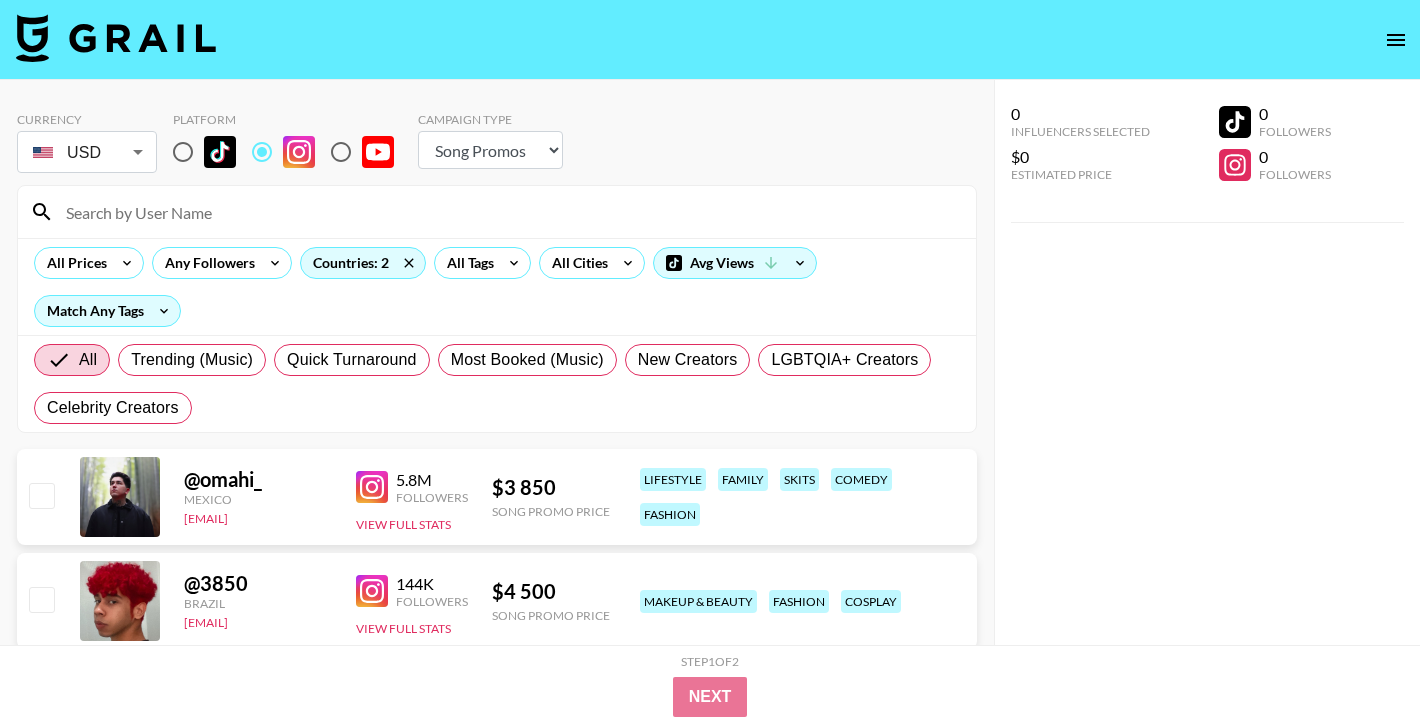 click on "All Prices Any Followers Countries: 2 All Tags All Cities Avg Views Match Any Tags" at bounding box center [497, 286] 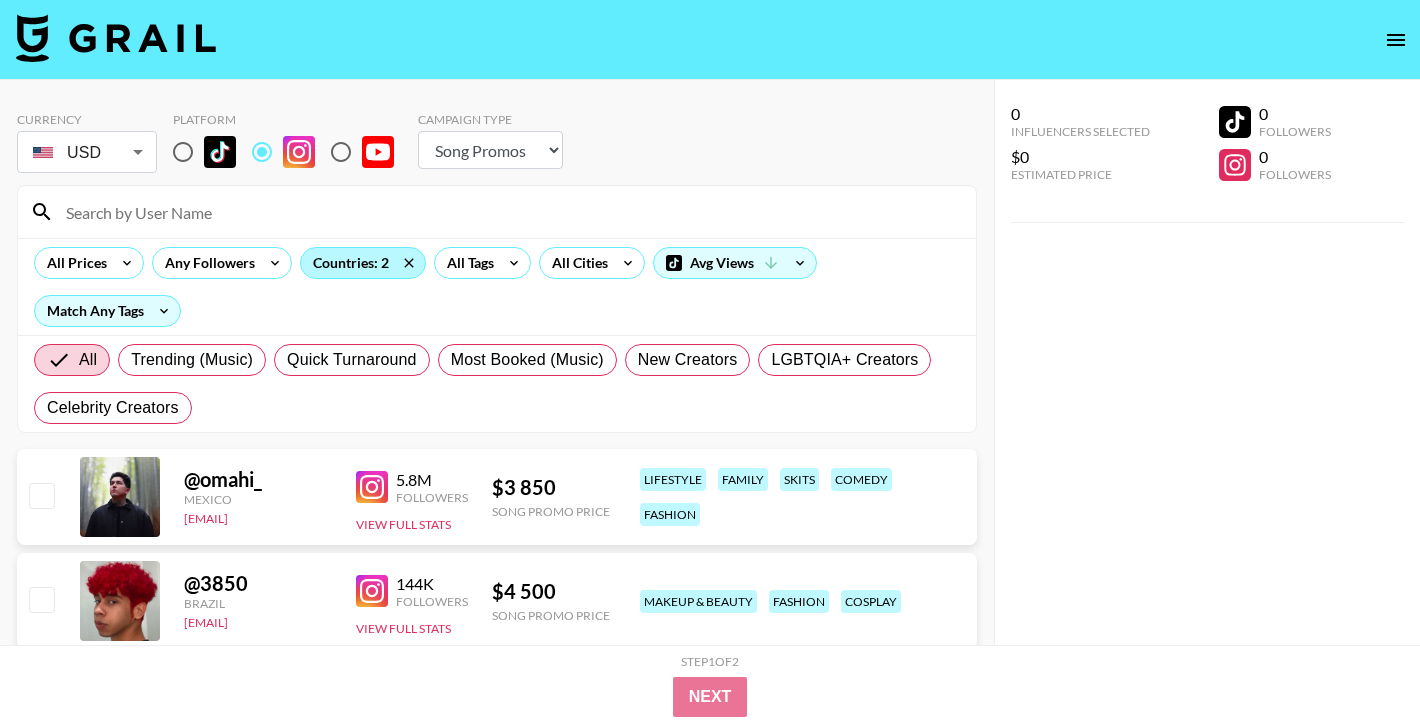 click on "Countries: 2" at bounding box center (363, 263) 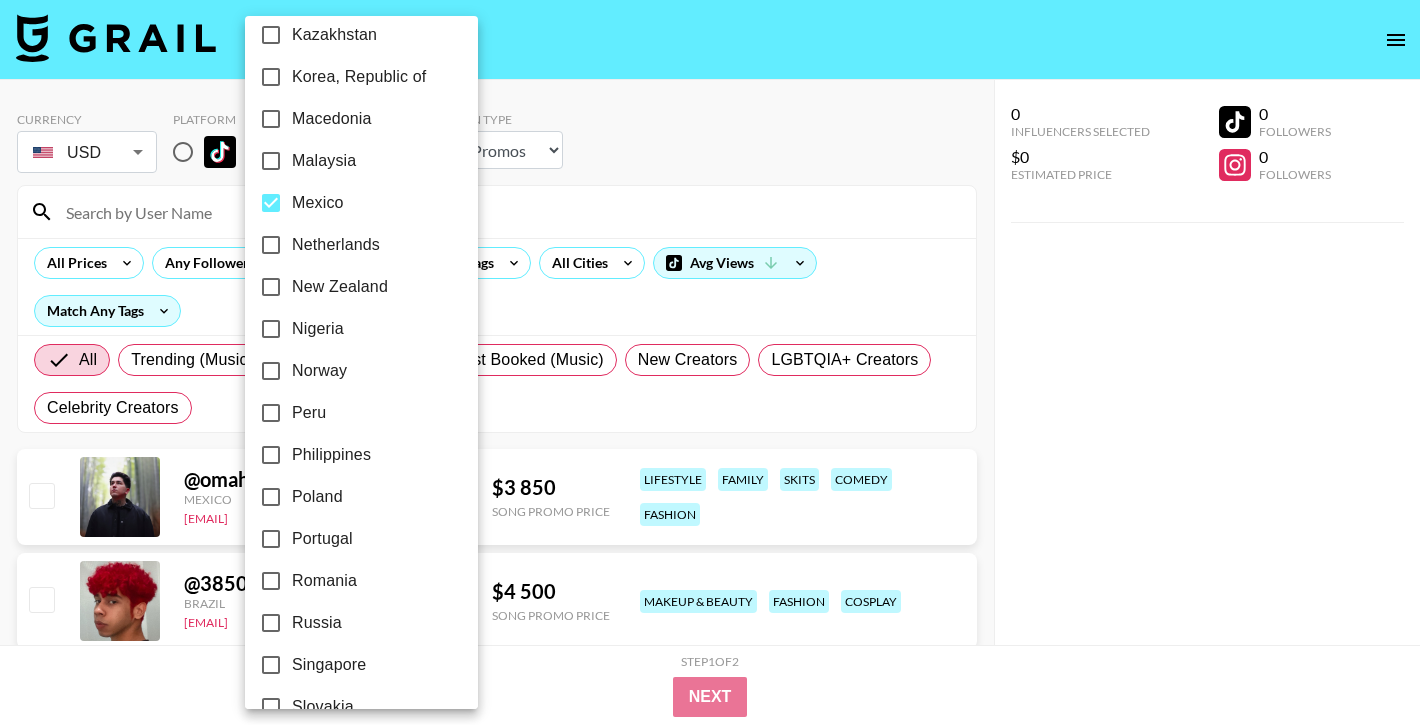 scroll, scrollTop: 1105, scrollLeft: 0, axis: vertical 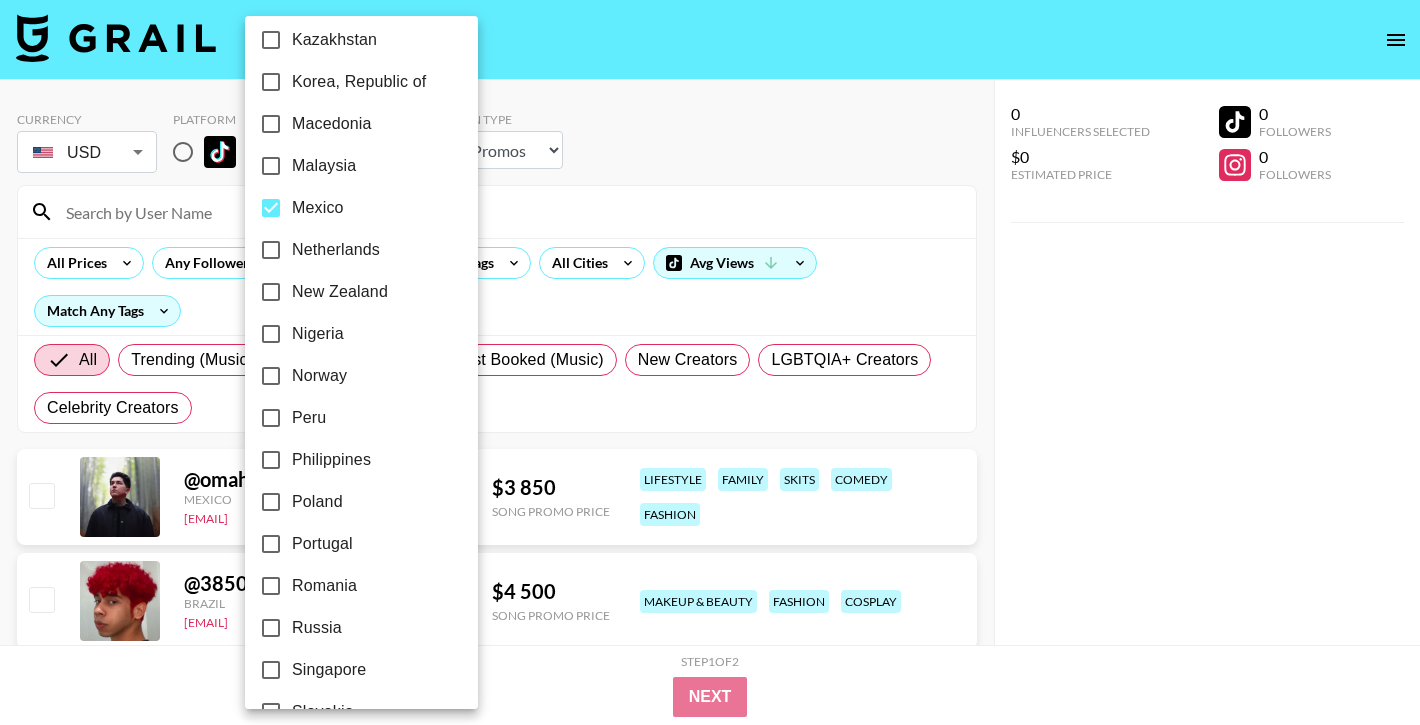 click on "Mexico" at bounding box center [318, 208] 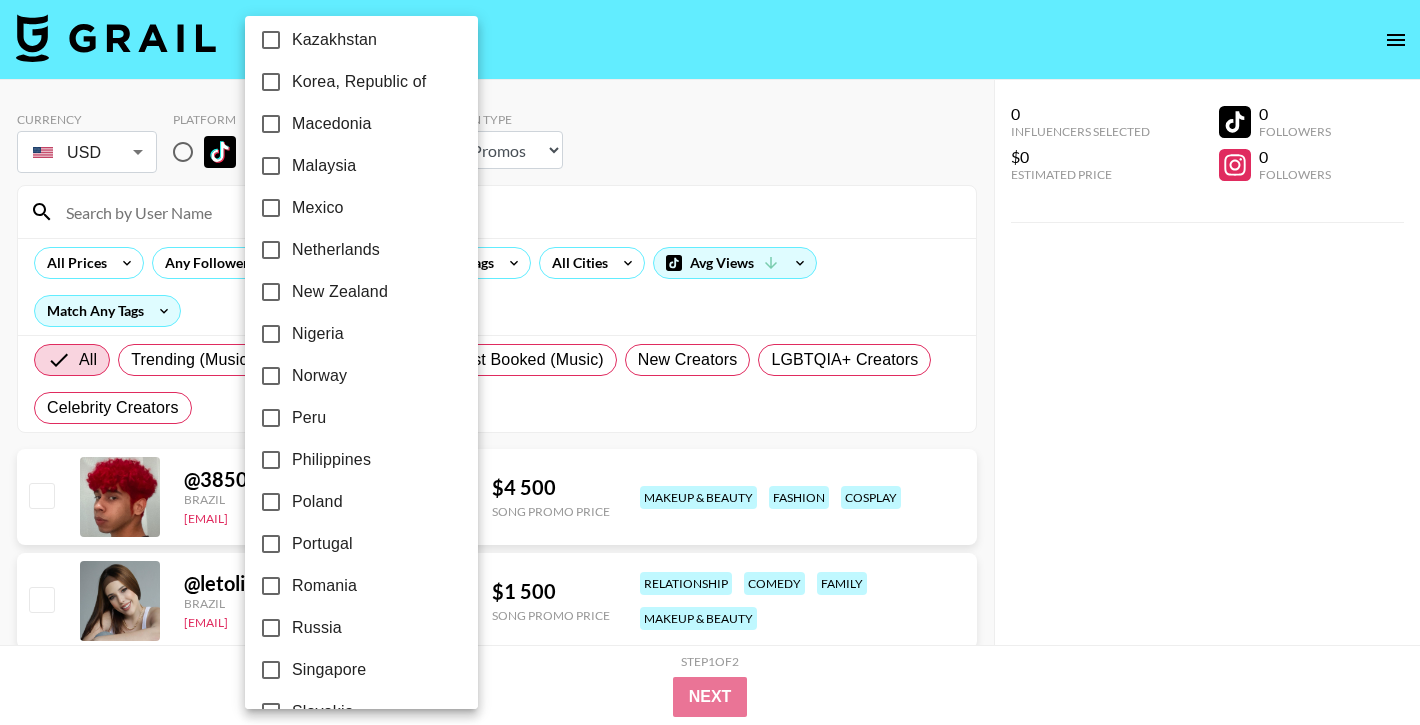 click at bounding box center (710, 362) 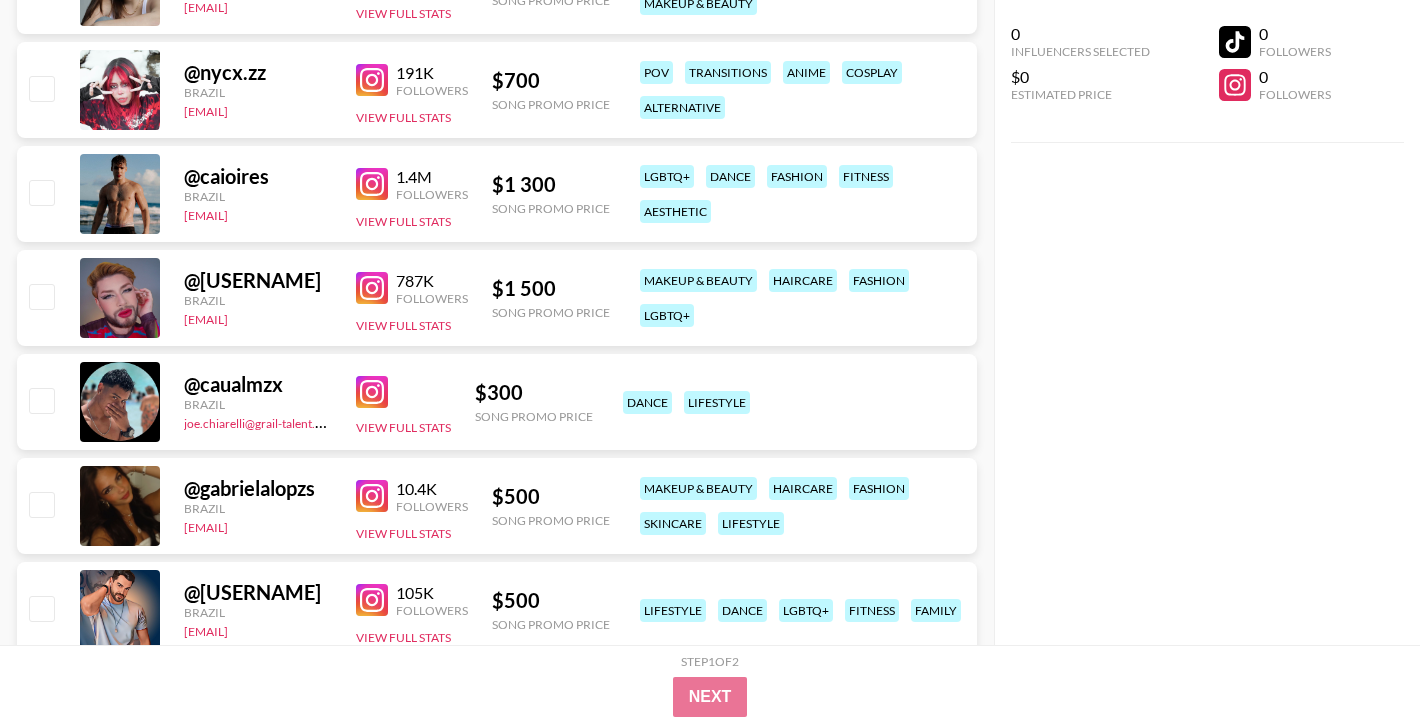 scroll, scrollTop: 705, scrollLeft: 0, axis: vertical 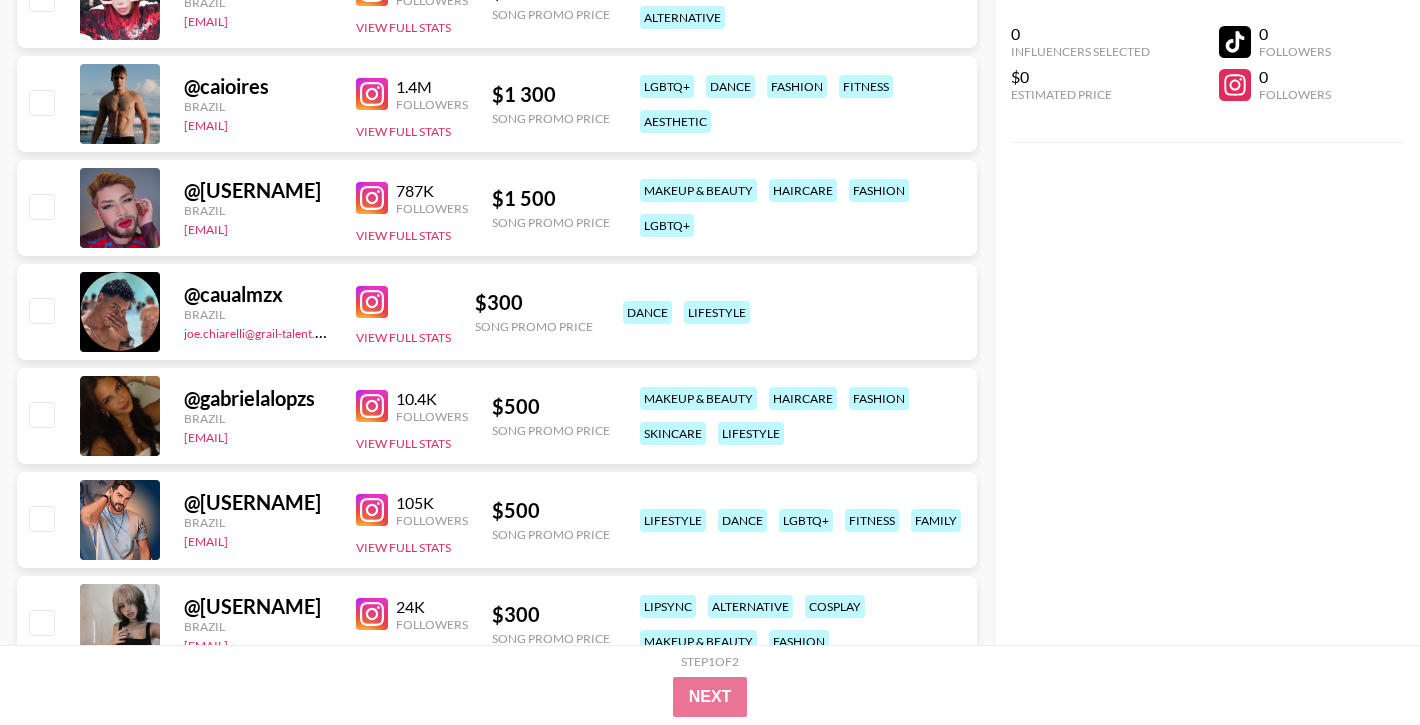 click at bounding box center [372, 406] 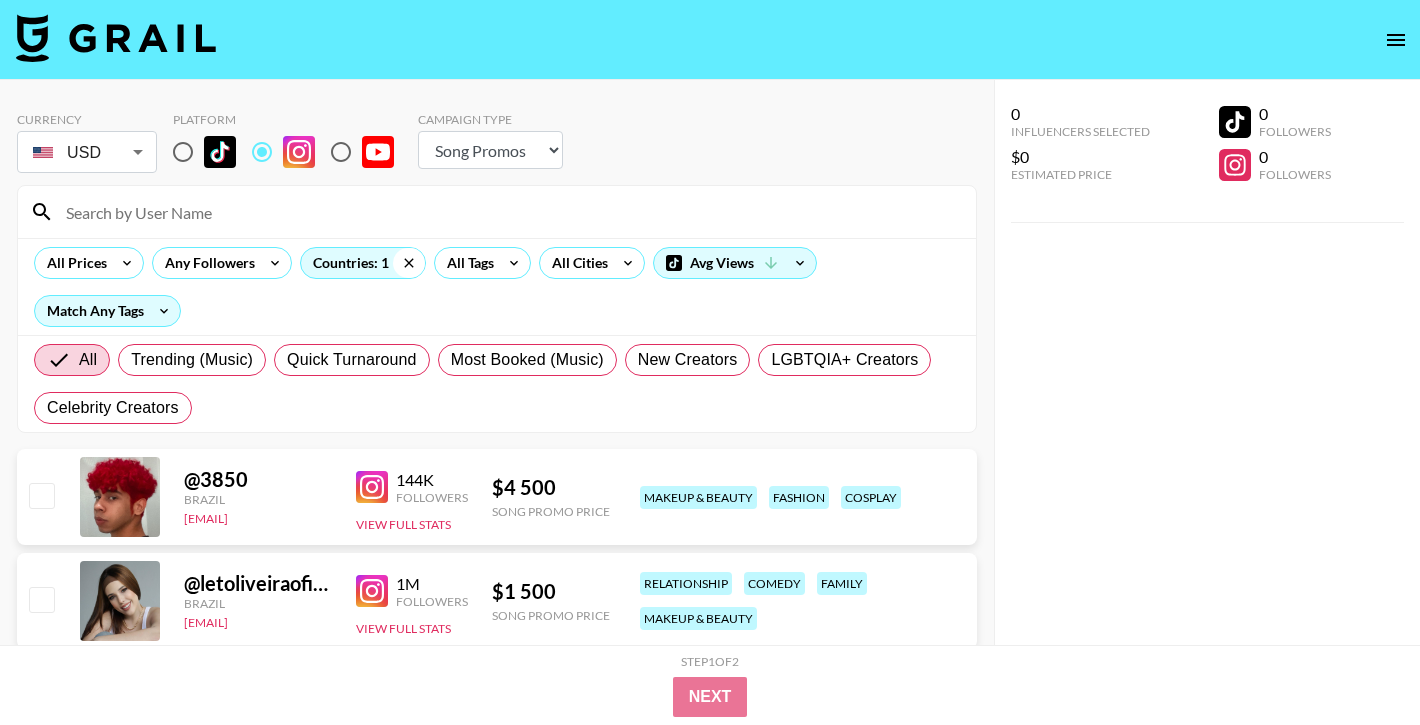 click 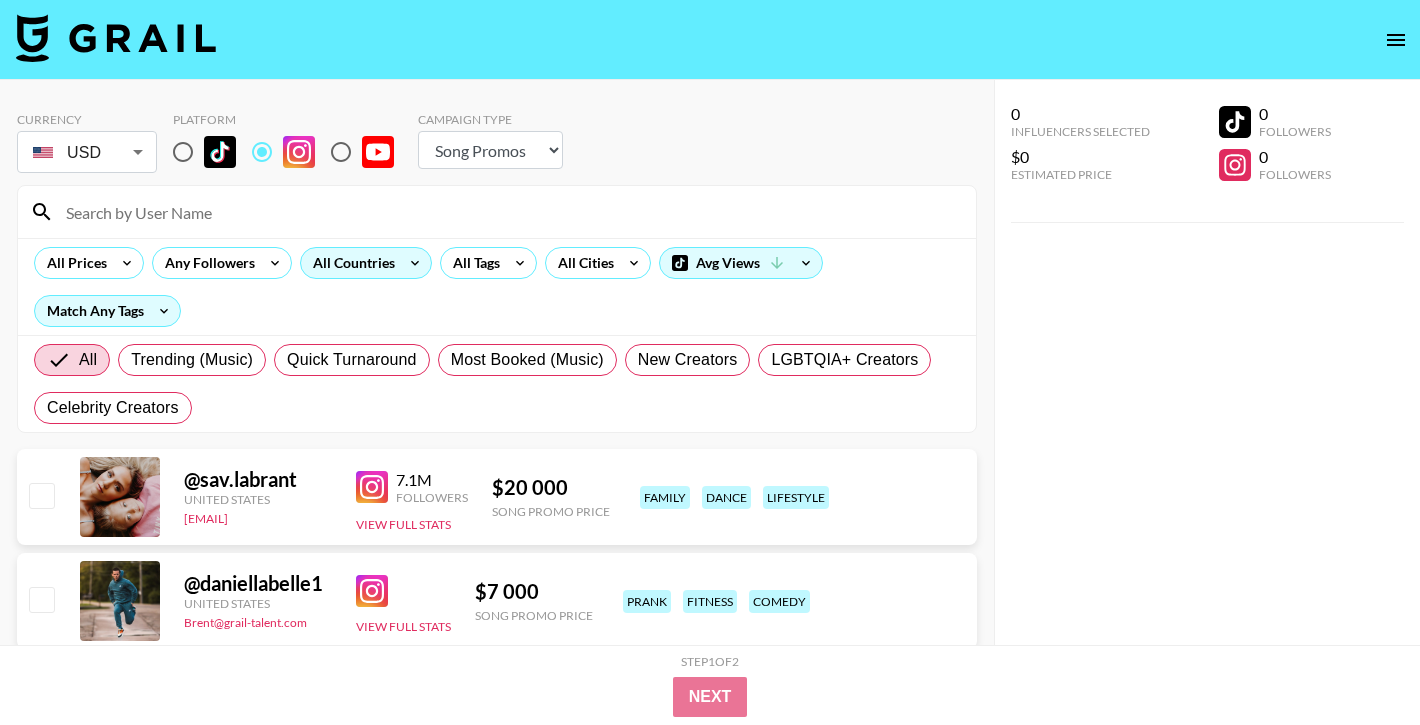 click on "All Countries" at bounding box center (350, 263) 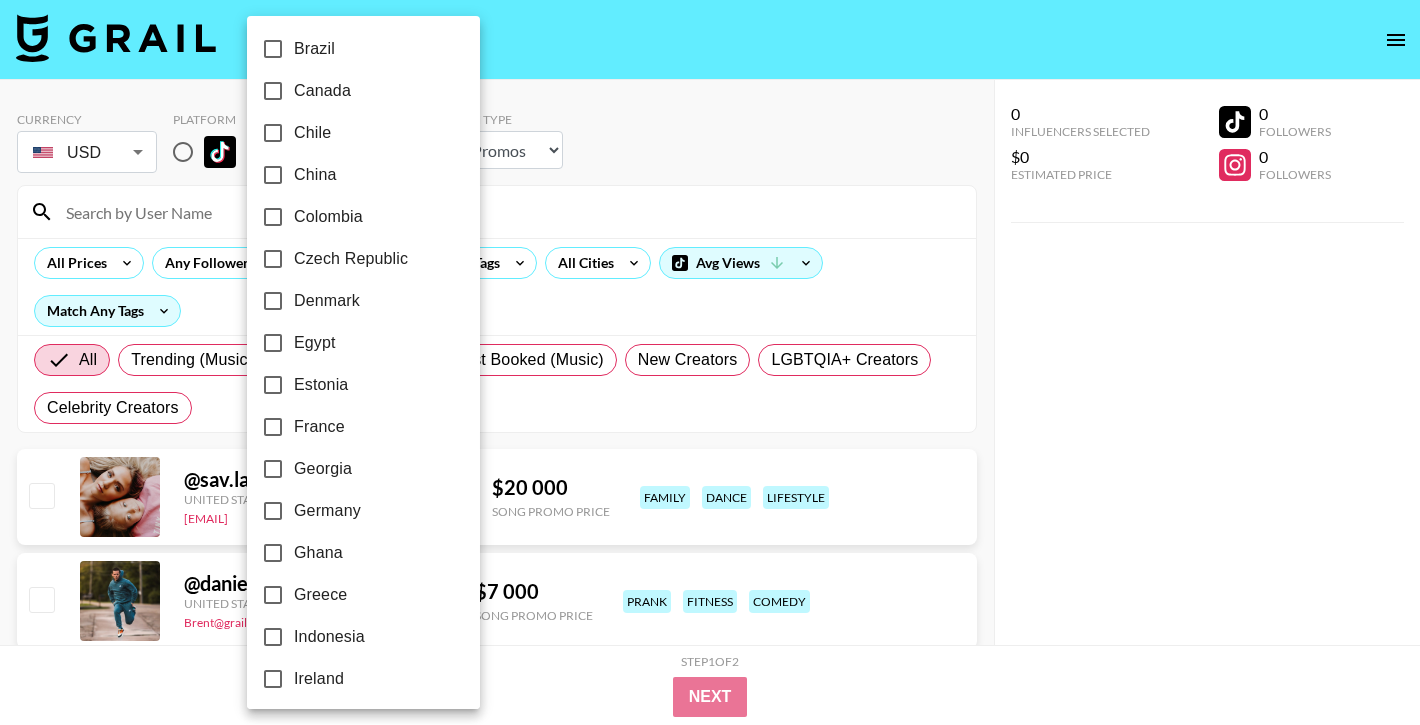 scroll, scrollTop: 520, scrollLeft: 0, axis: vertical 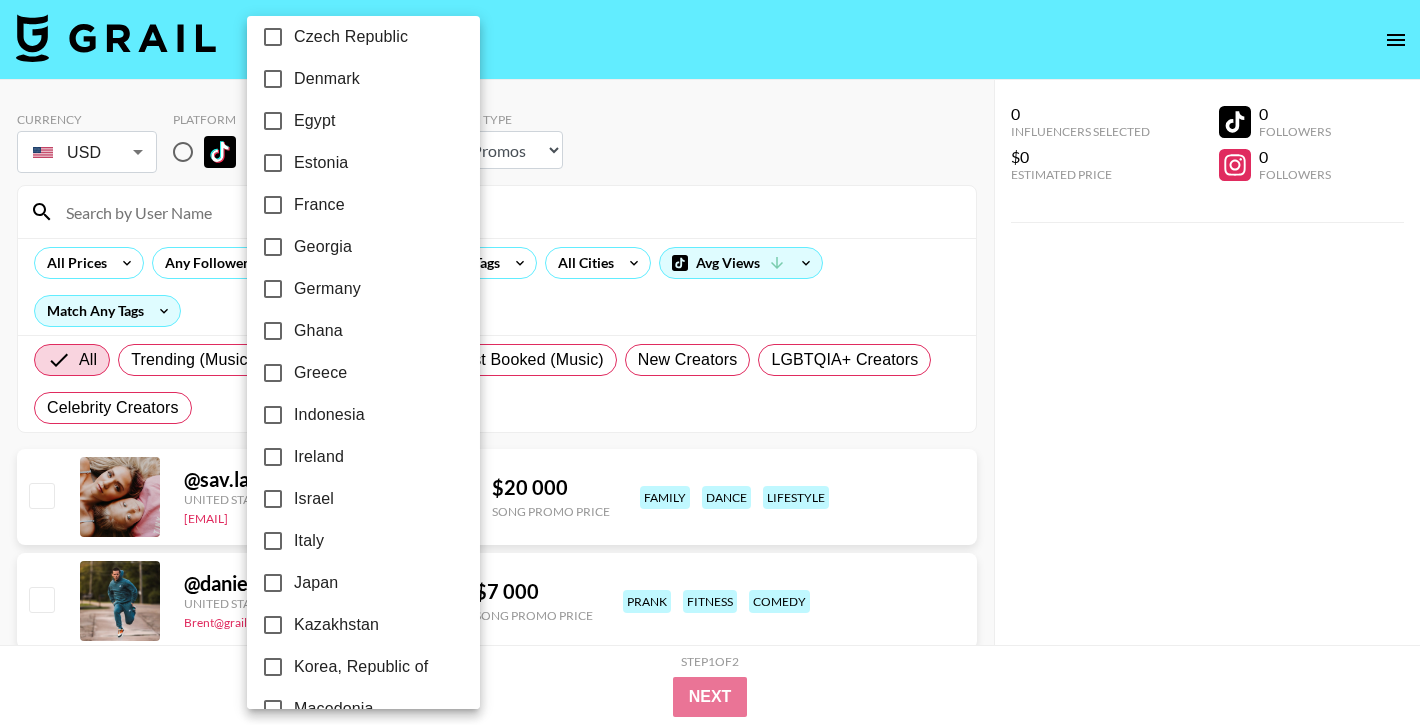 click on "Ireland" at bounding box center (350, 457) 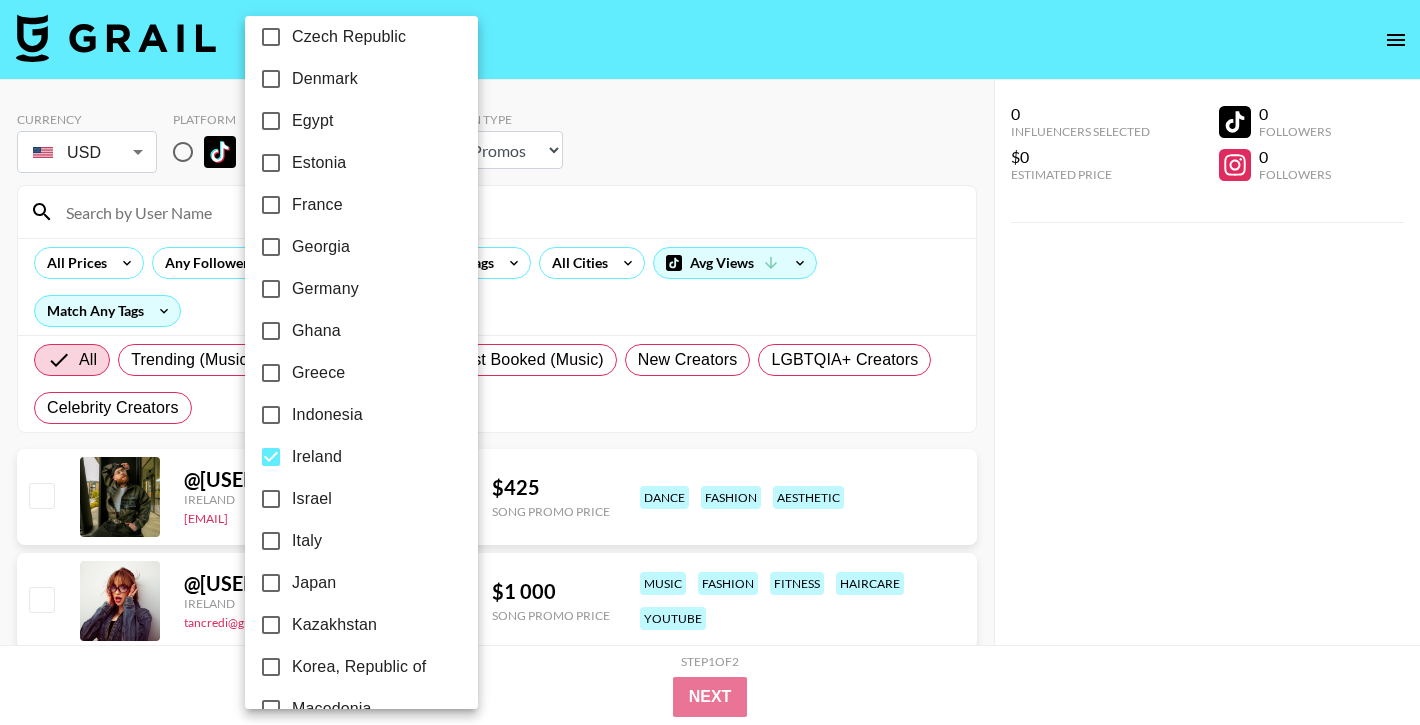 click at bounding box center (710, 362) 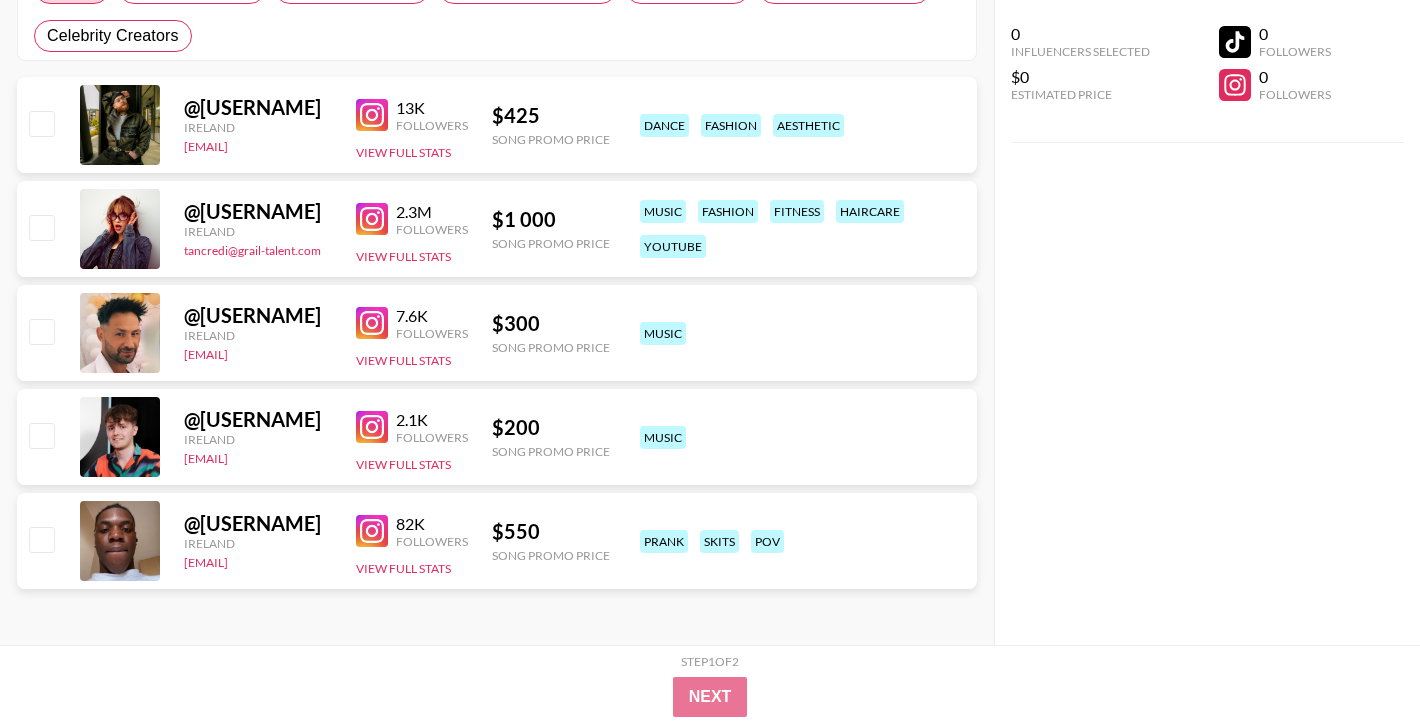 scroll, scrollTop: 0, scrollLeft: 0, axis: both 